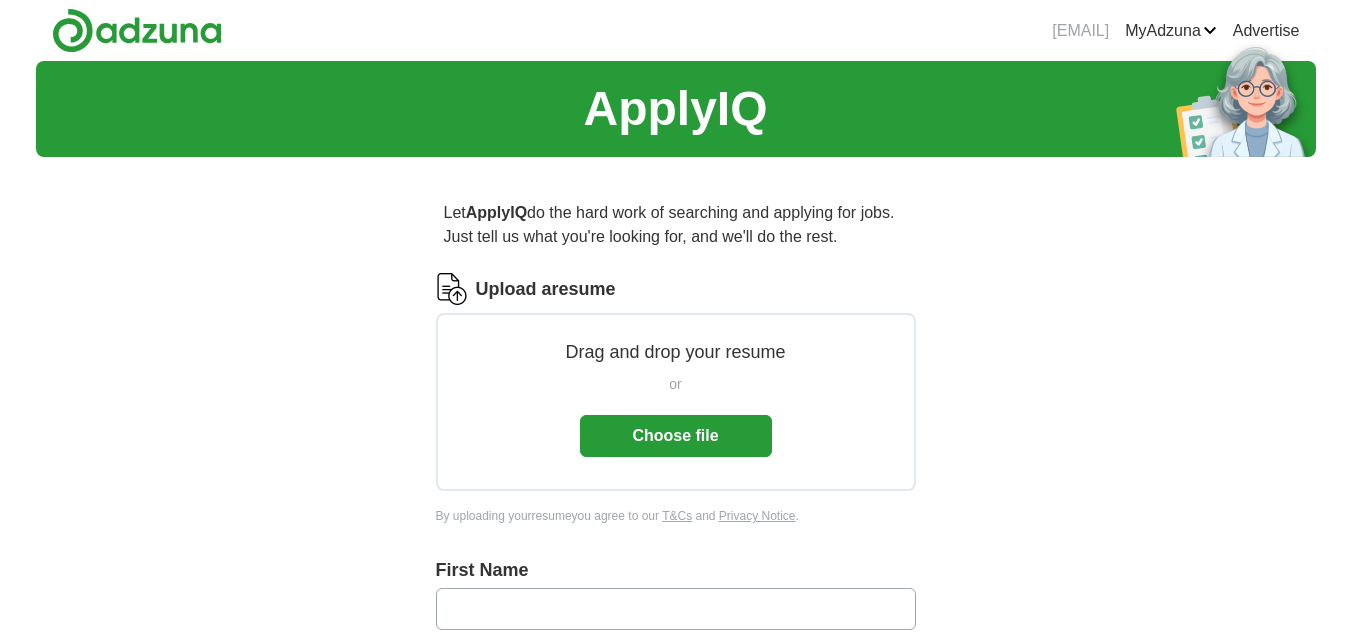 scroll, scrollTop: 0, scrollLeft: 0, axis: both 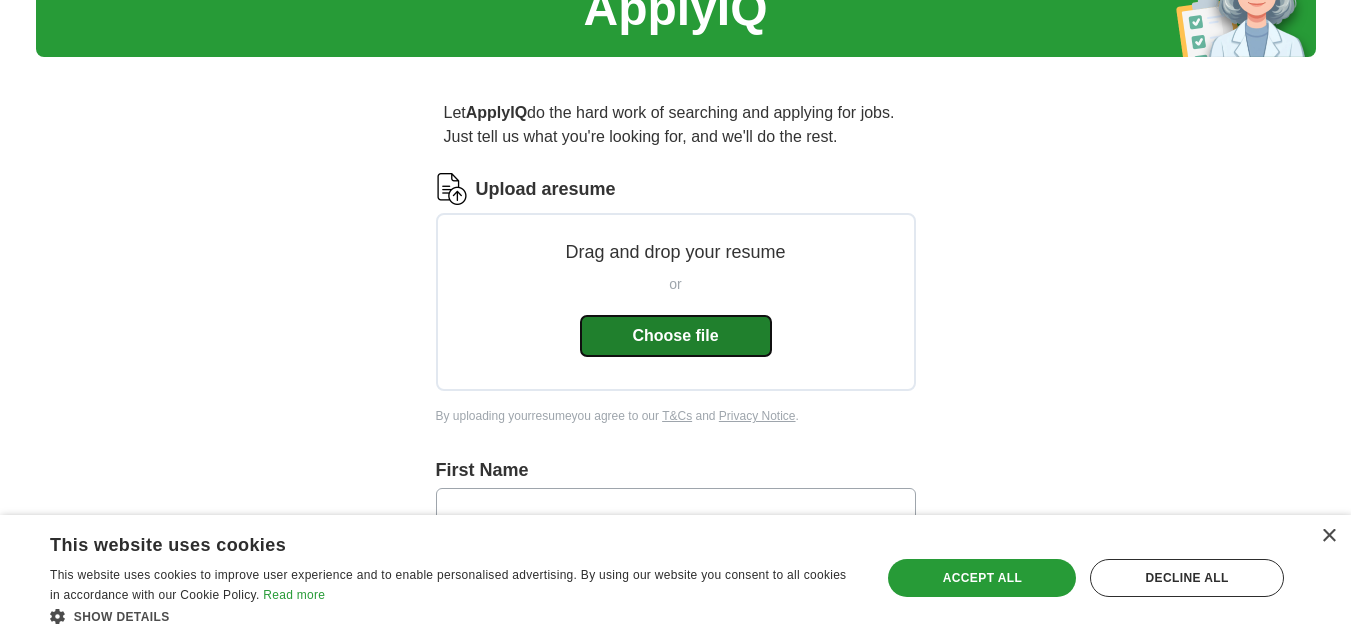 click on "Choose file" at bounding box center (676, 336) 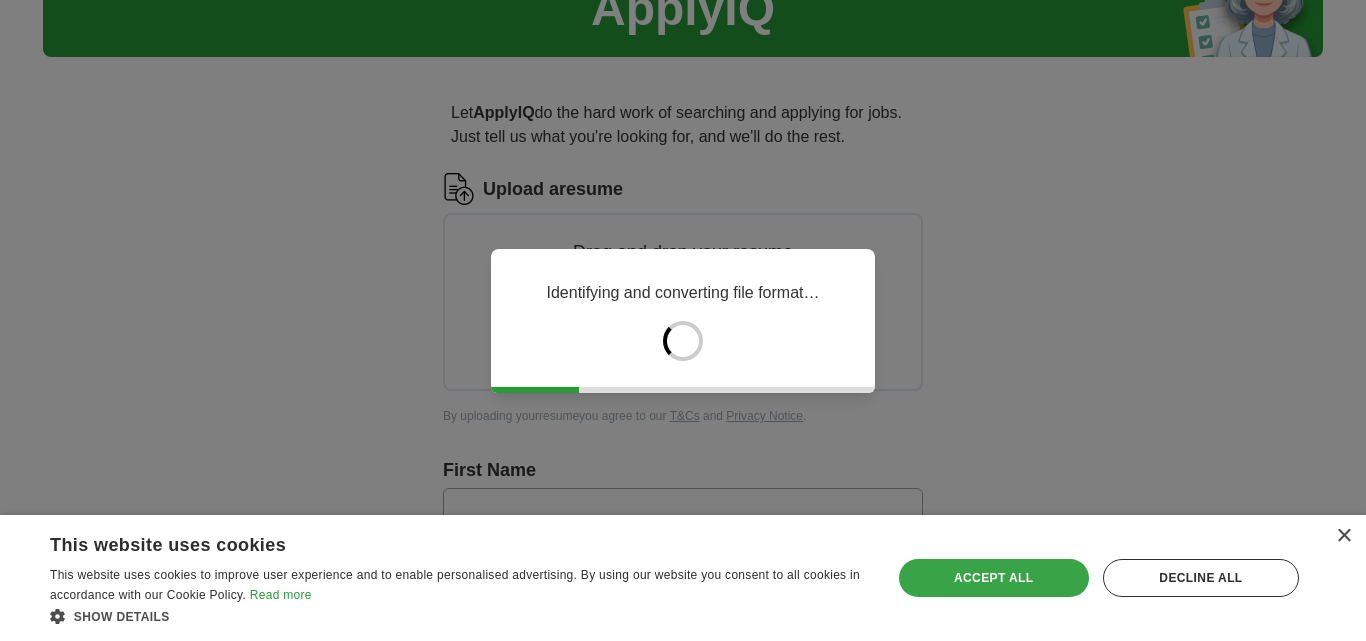 click on "Accept all" at bounding box center (994, 578) 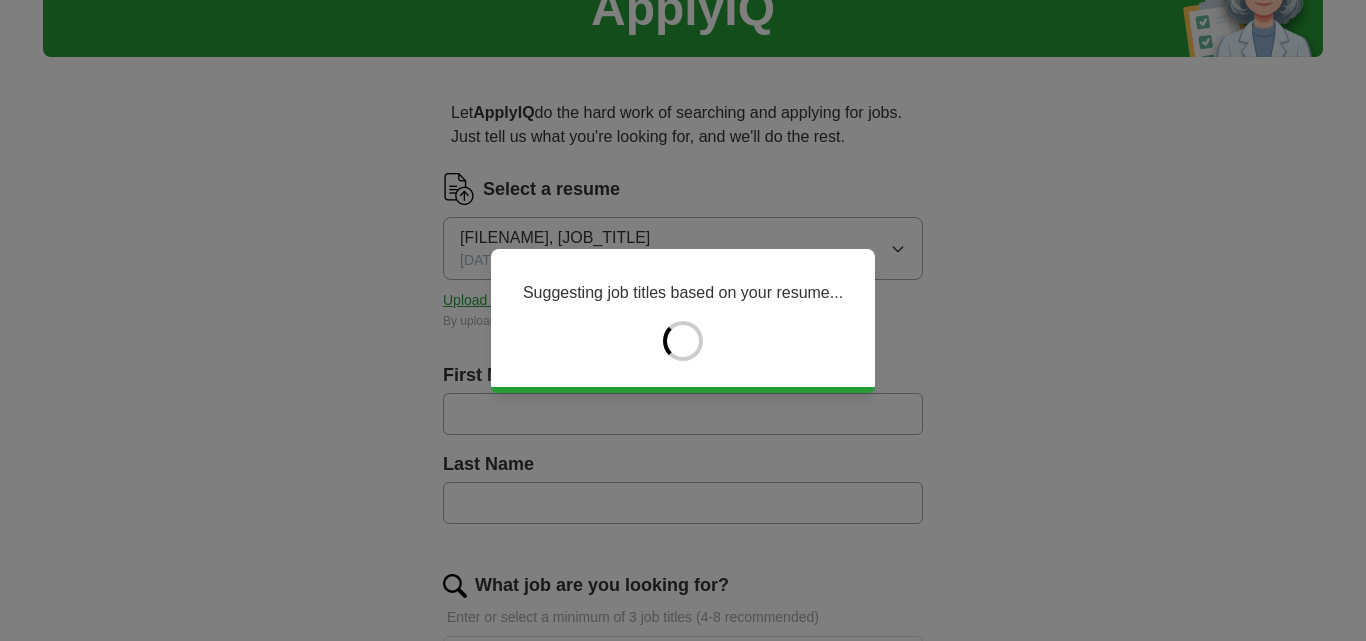 type on "********" 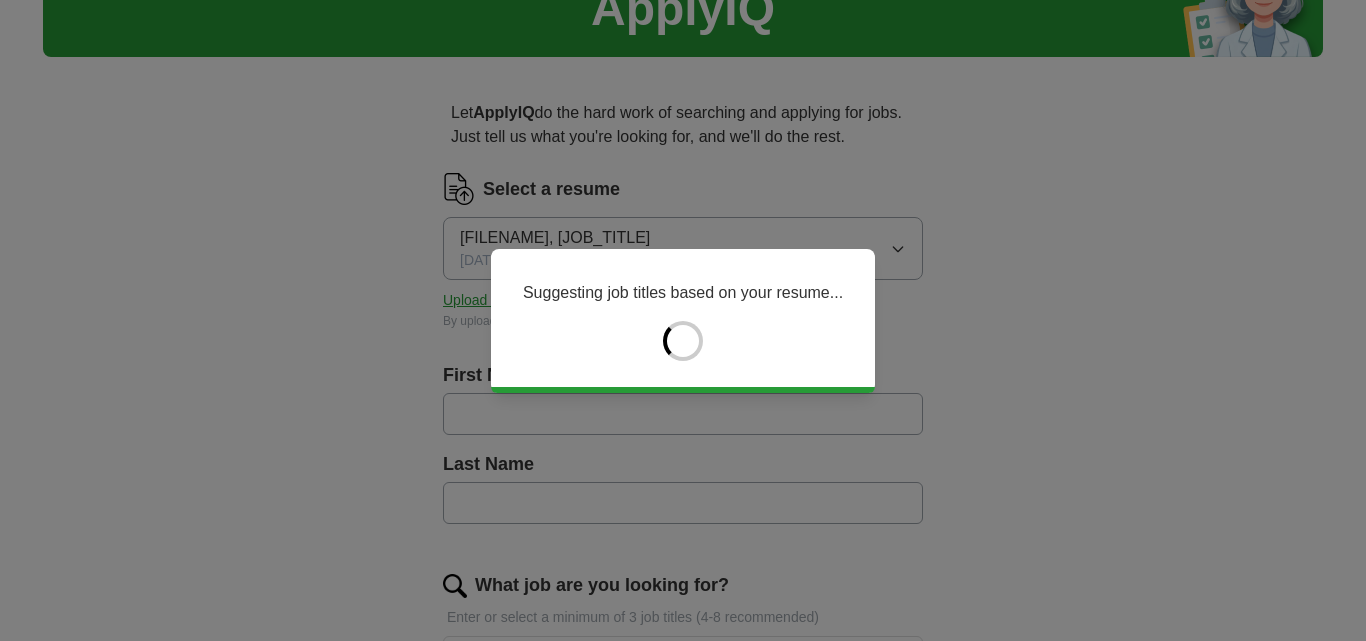 type on "*********" 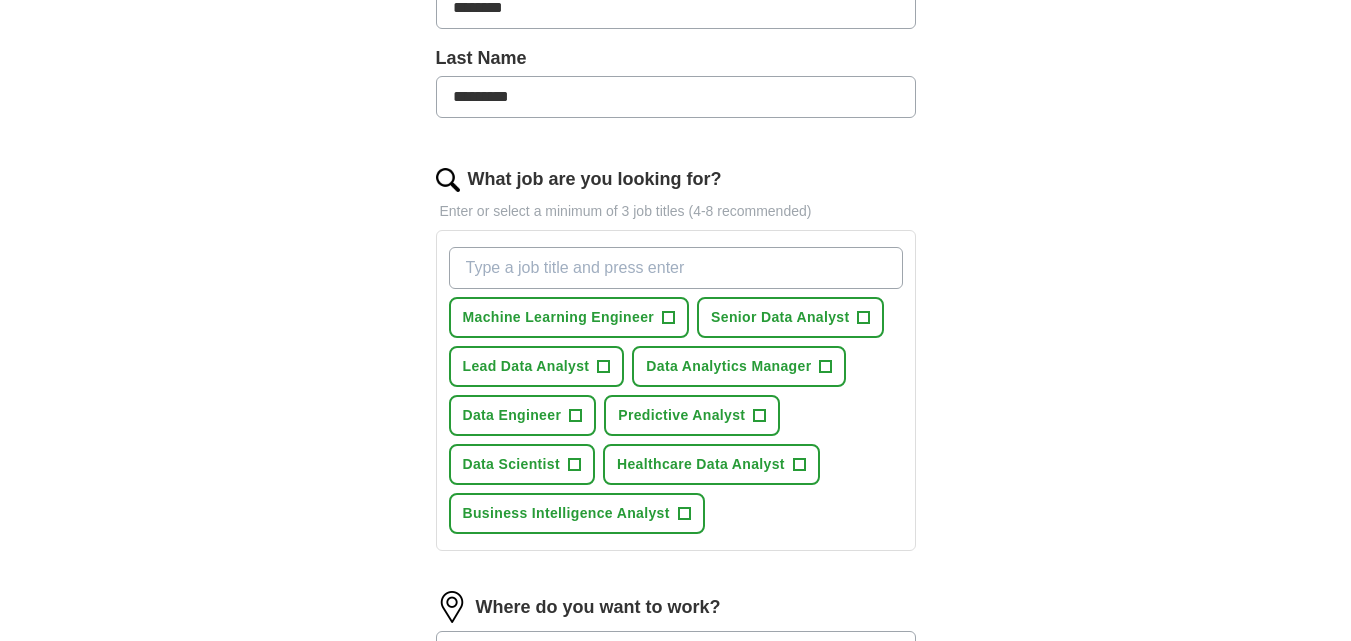 scroll, scrollTop: 800, scrollLeft: 0, axis: vertical 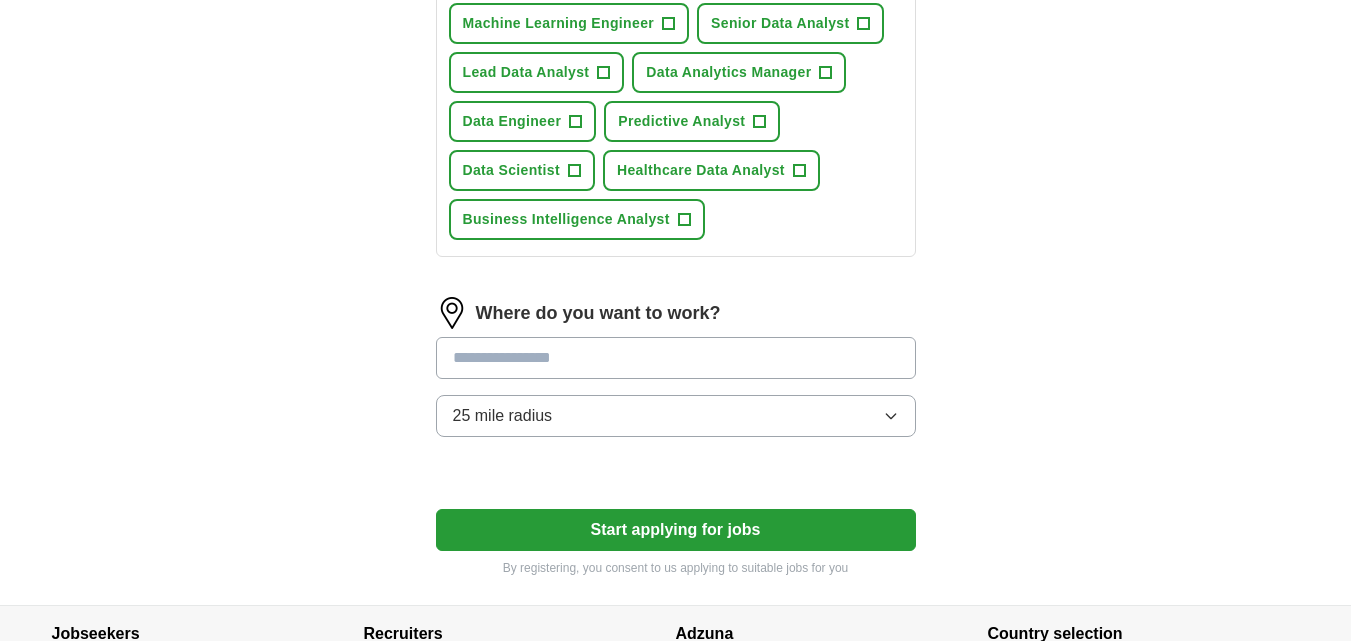 click at bounding box center [676, 358] 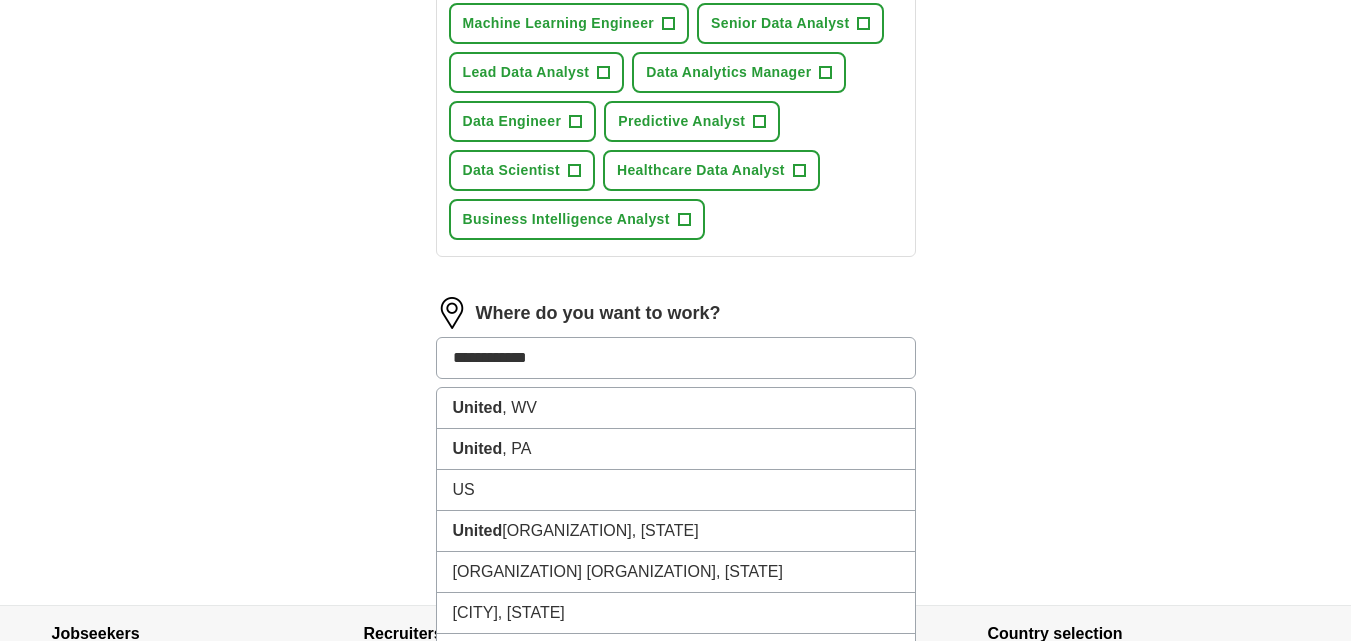type on "**********" 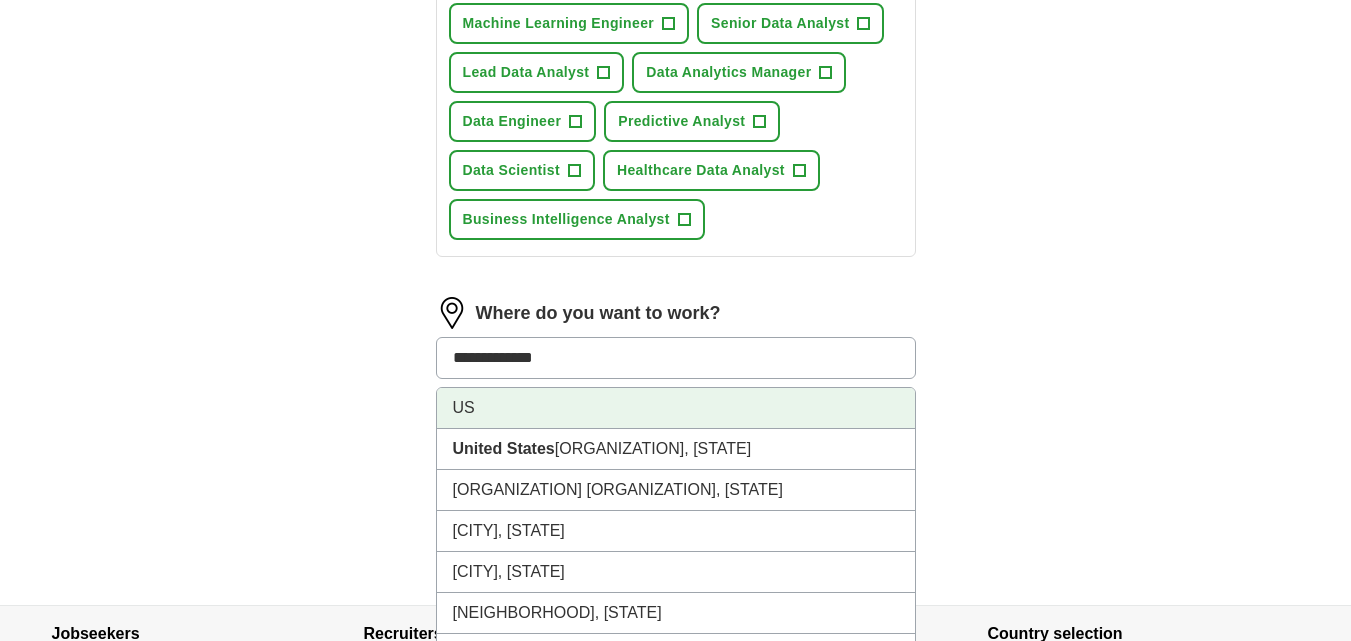 click on "US" at bounding box center (676, 408) 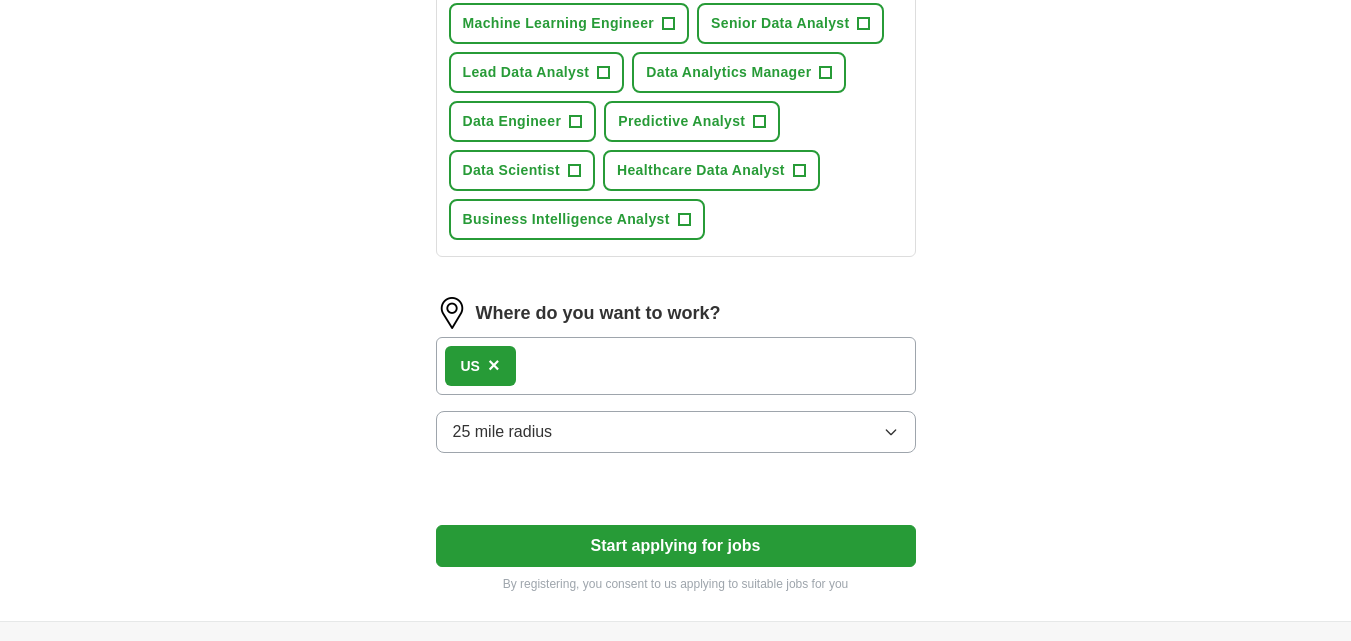 click on "US ×" at bounding box center [676, 366] 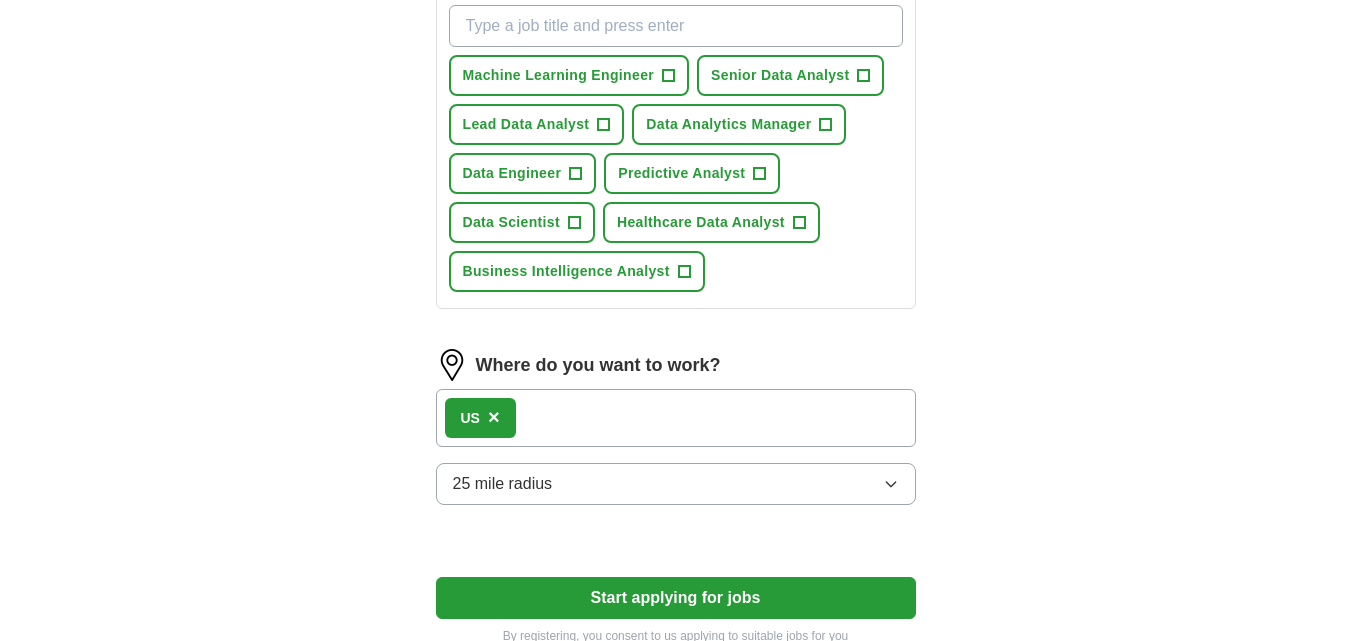 scroll, scrollTop: 700, scrollLeft: 0, axis: vertical 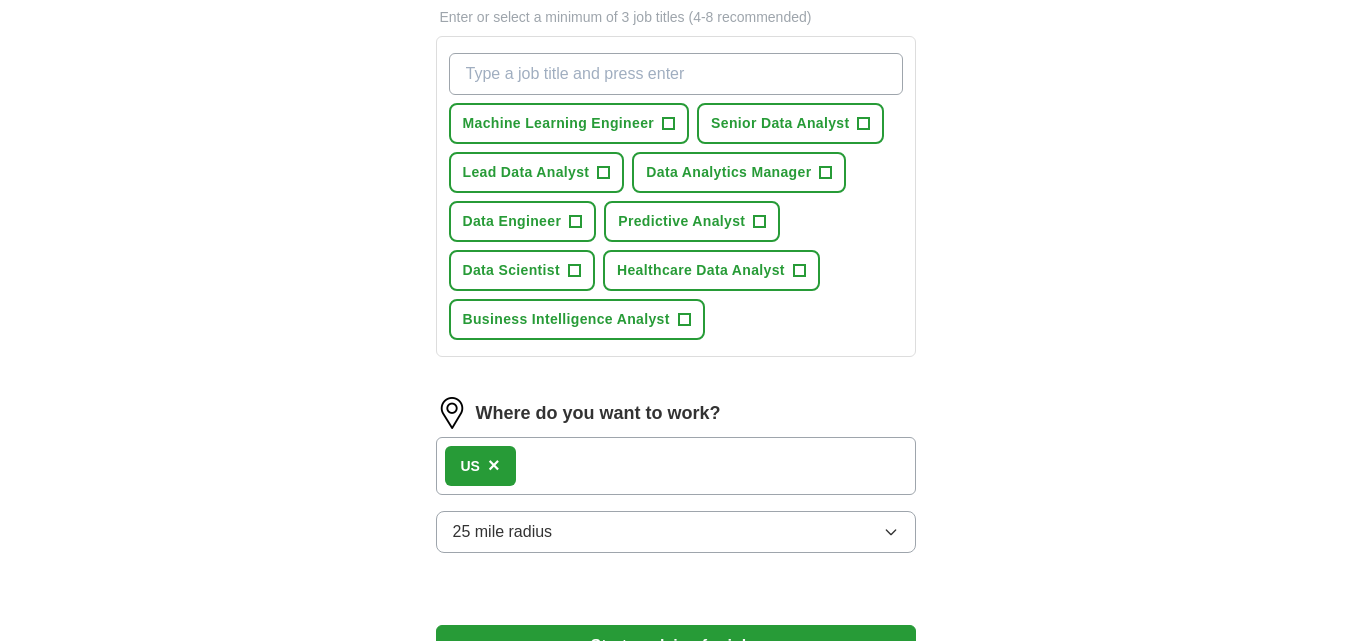click on "US ×" at bounding box center (676, 466) 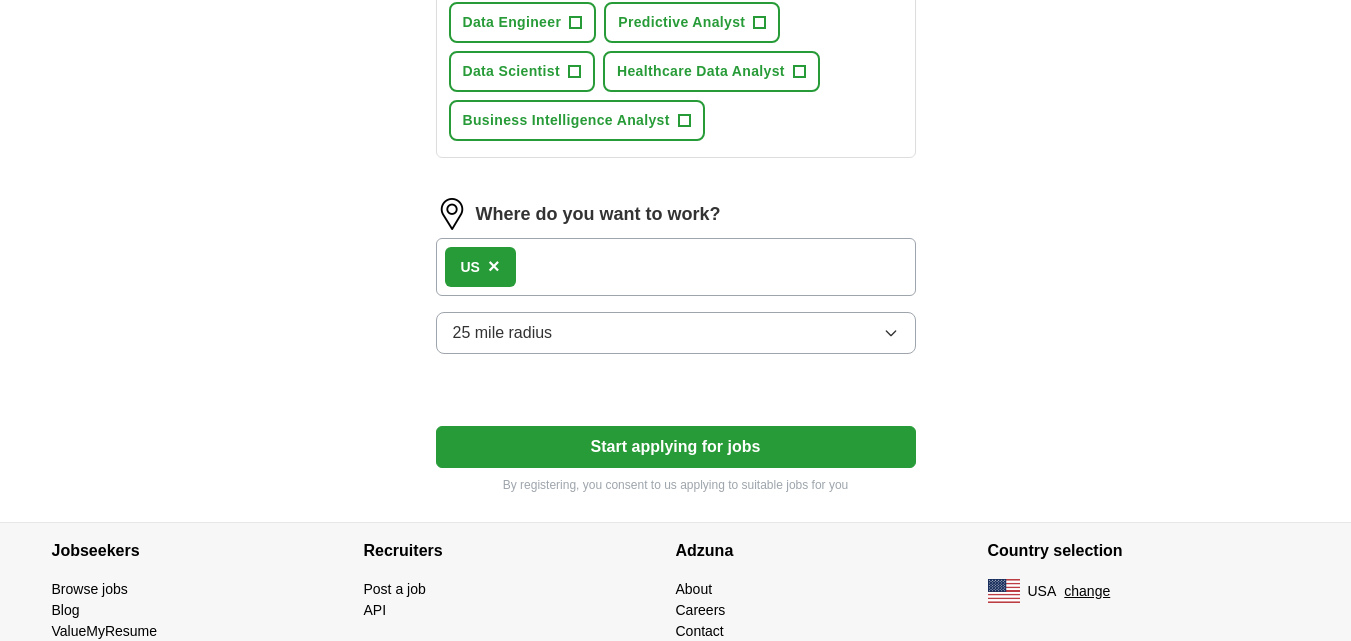 scroll, scrollTop: 900, scrollLeft: 0, axis: vertical 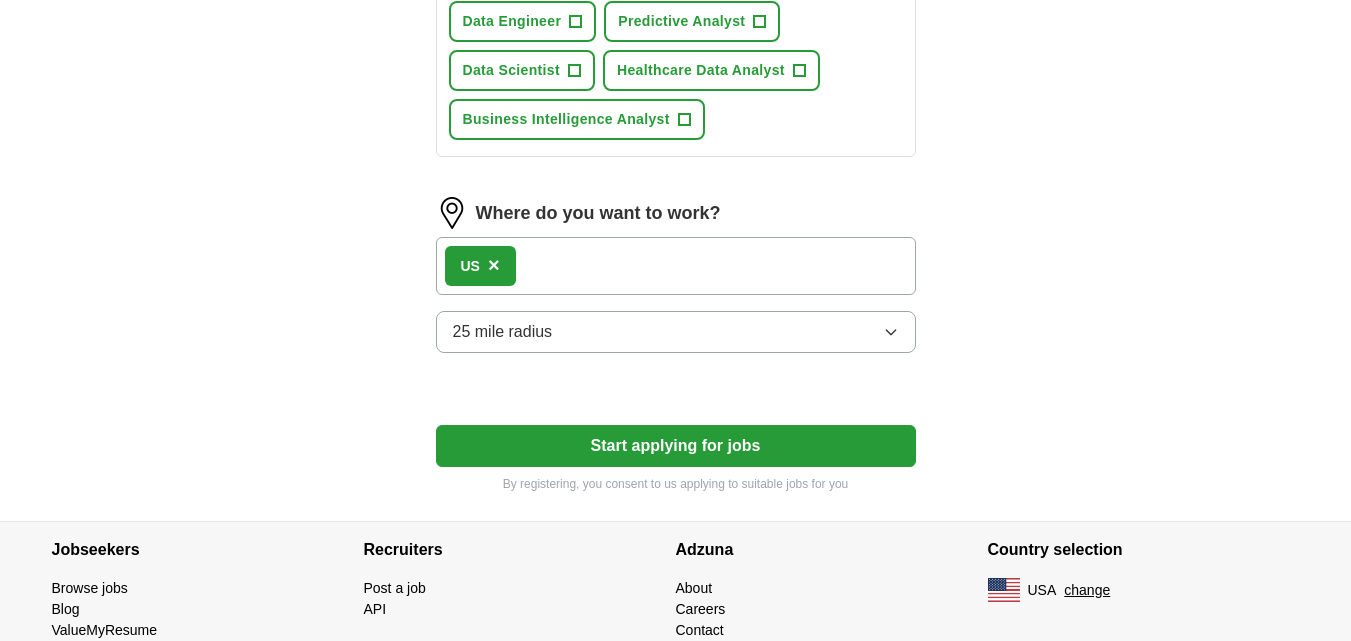 click on "US ×" at bounding box center (676, 266) 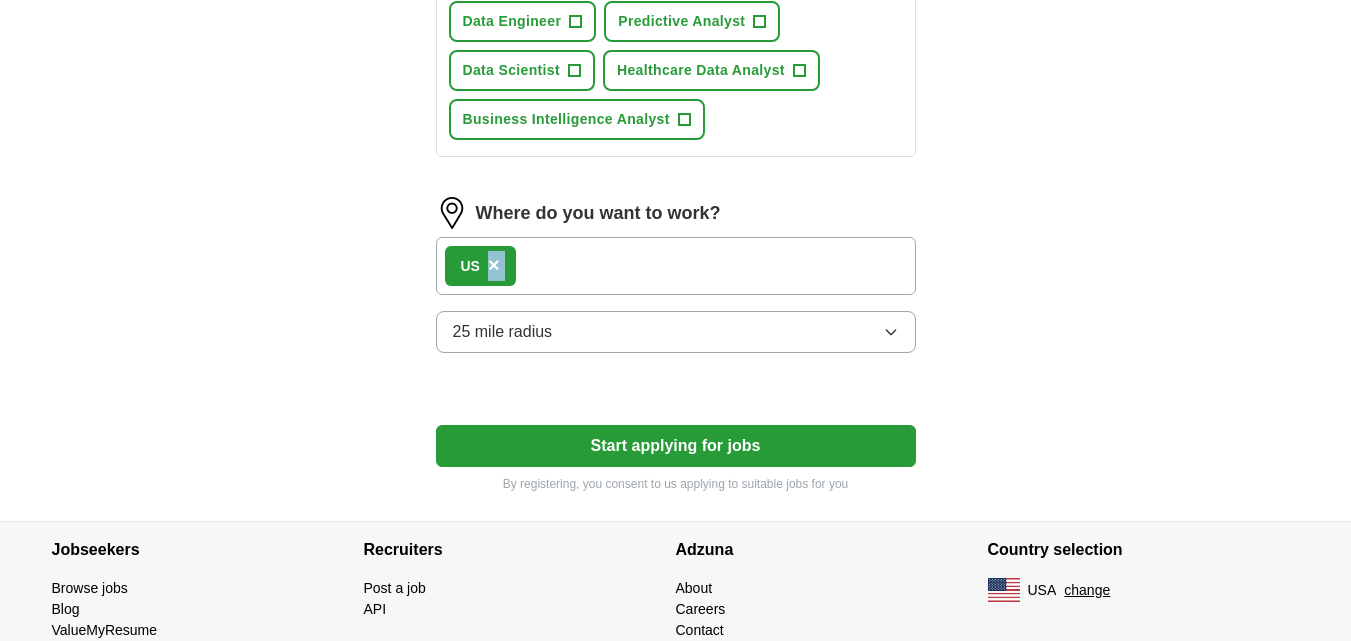 click on "US ×" at bounding box center (676, 266) 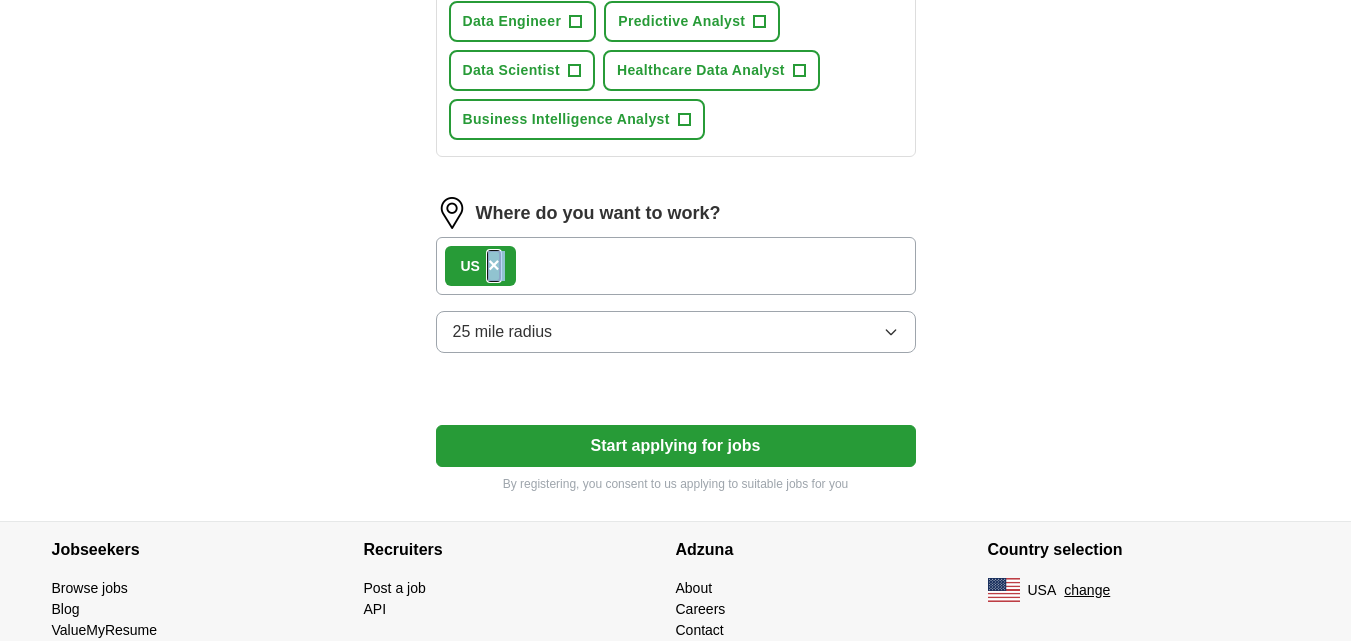 click on "×" at bounding box center (494, 265) 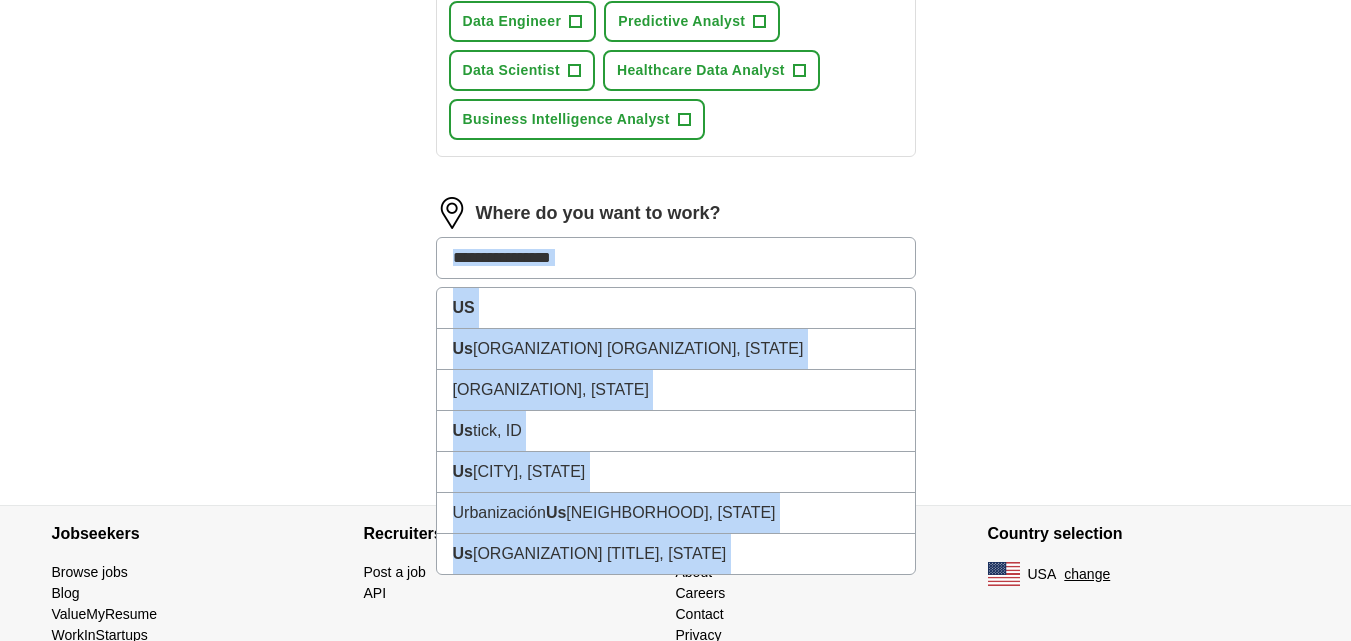 click at bounding box center (676, 258) 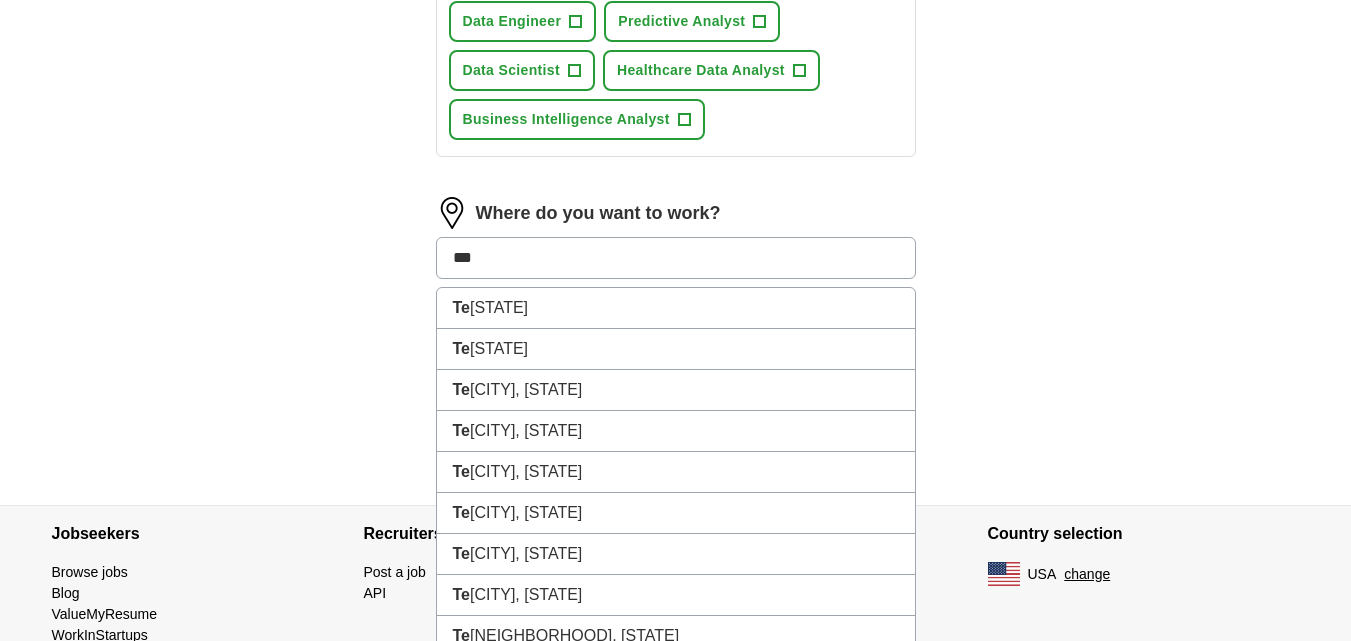 type on "****" 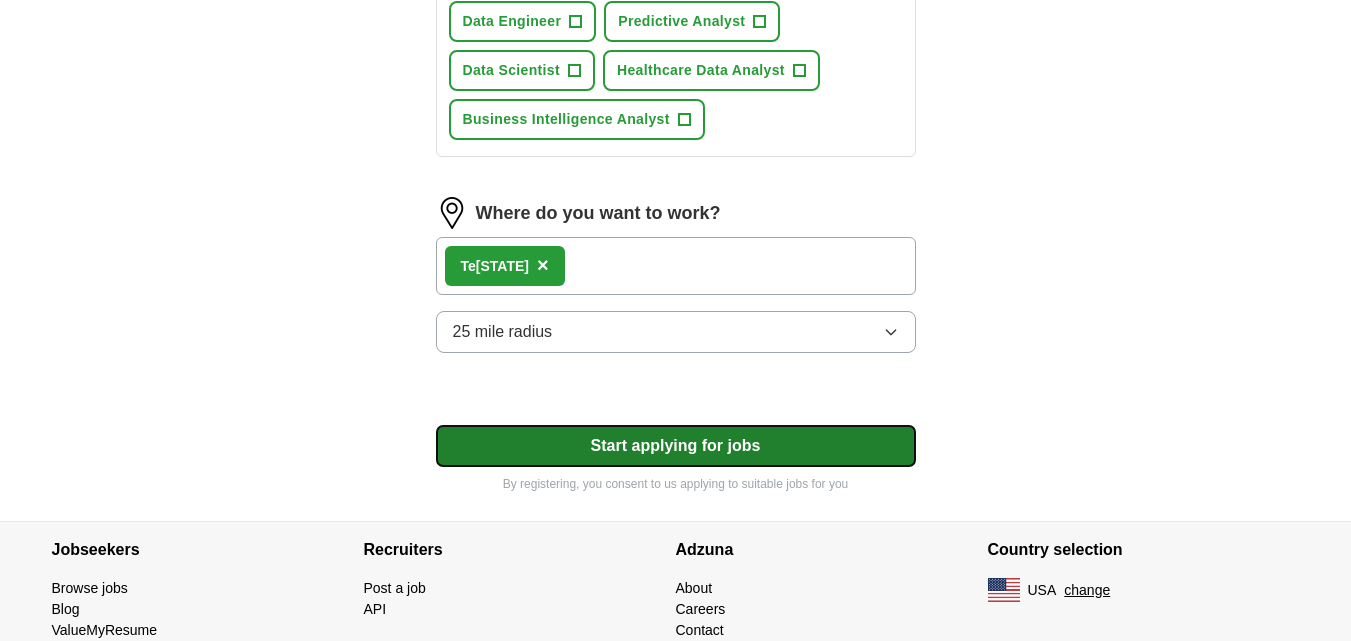 click on "Start applying for jobs" at bounding box center (676, 446) 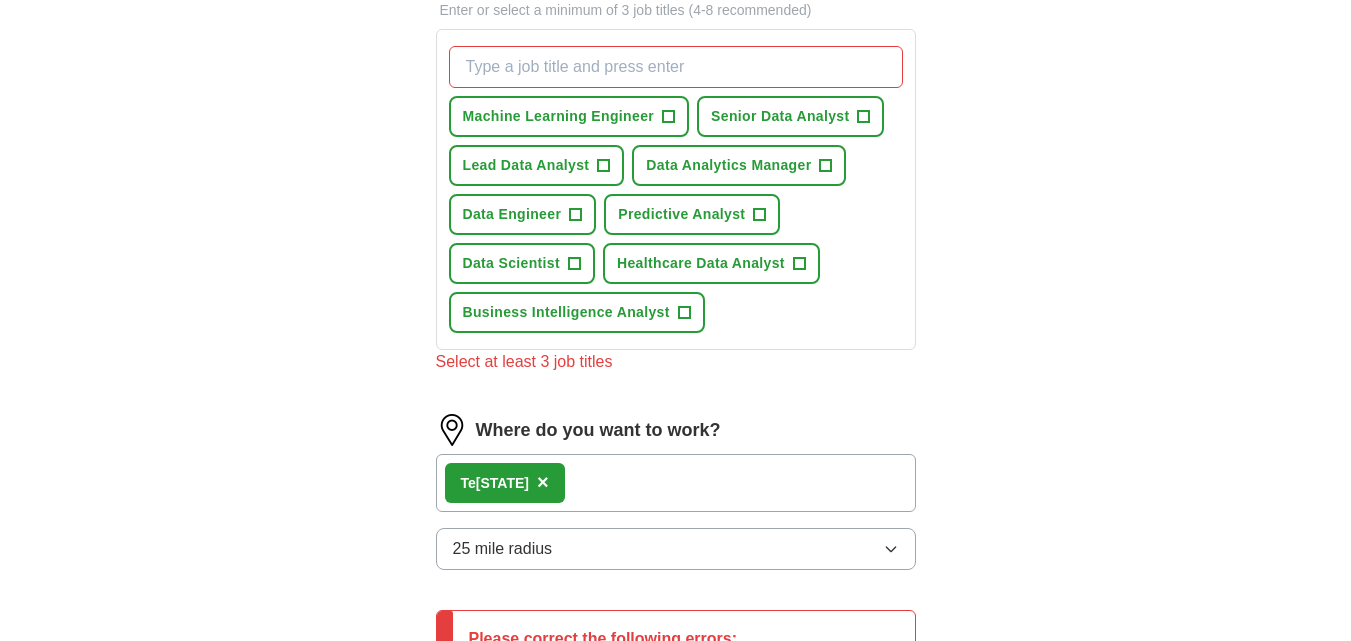scroll, scrollTop: 700, scrollLeft: 0, axis: vertical 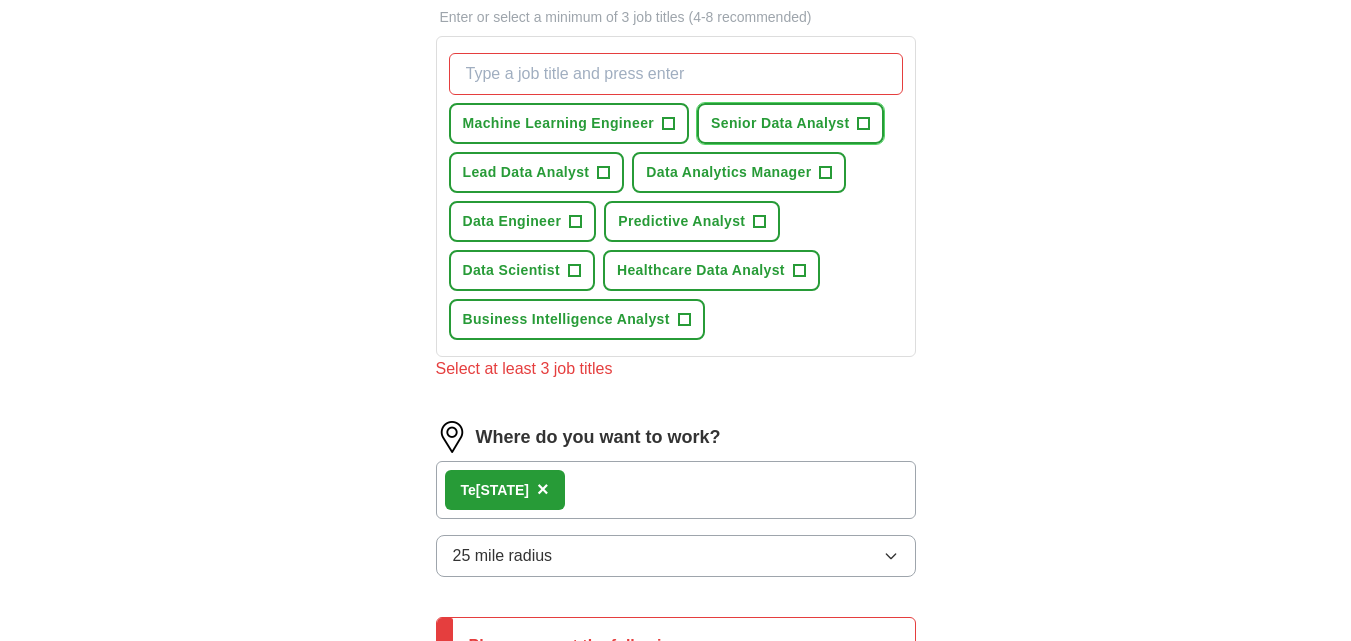 click on "+" at bounding box center (864, 124) 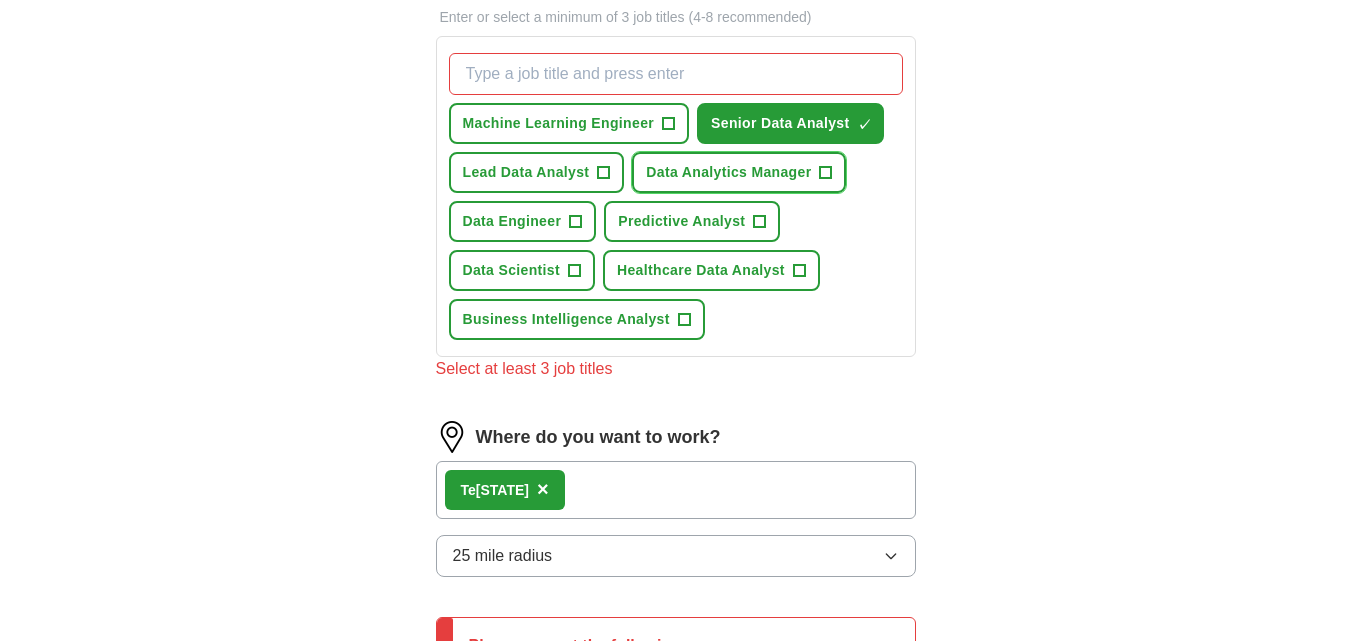 click on "+" at bounding box center (826, 173) 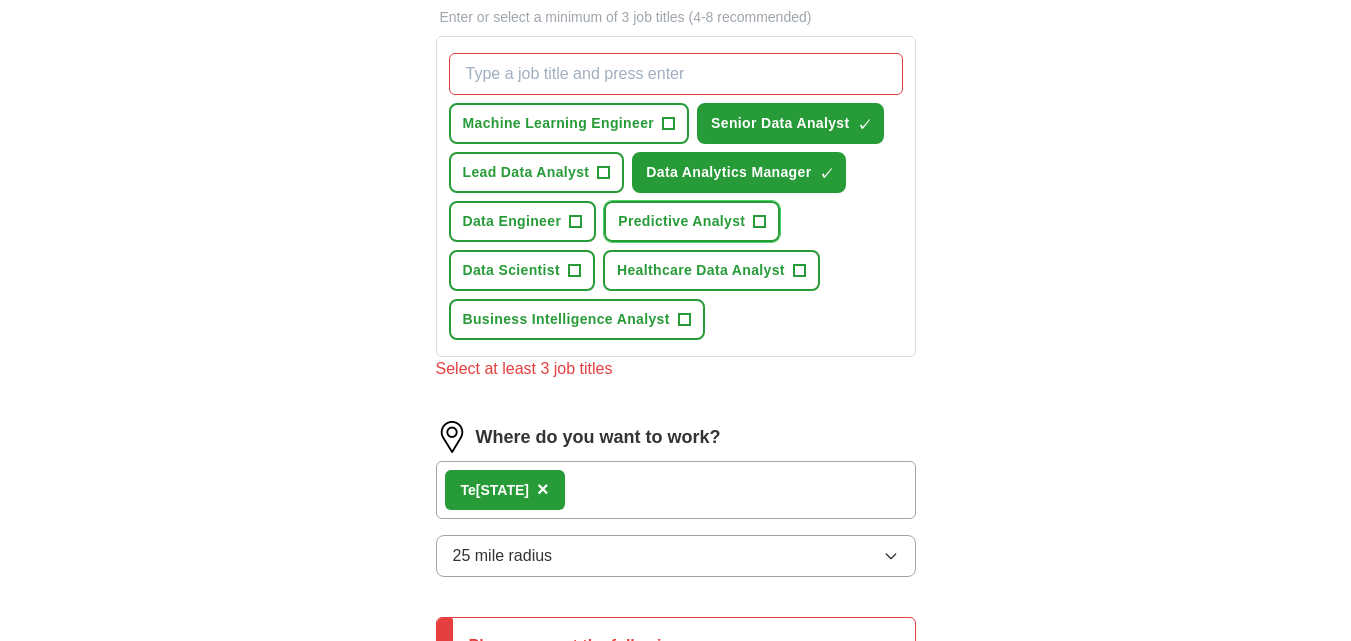 click on "+" at bounding box center [760, 222] 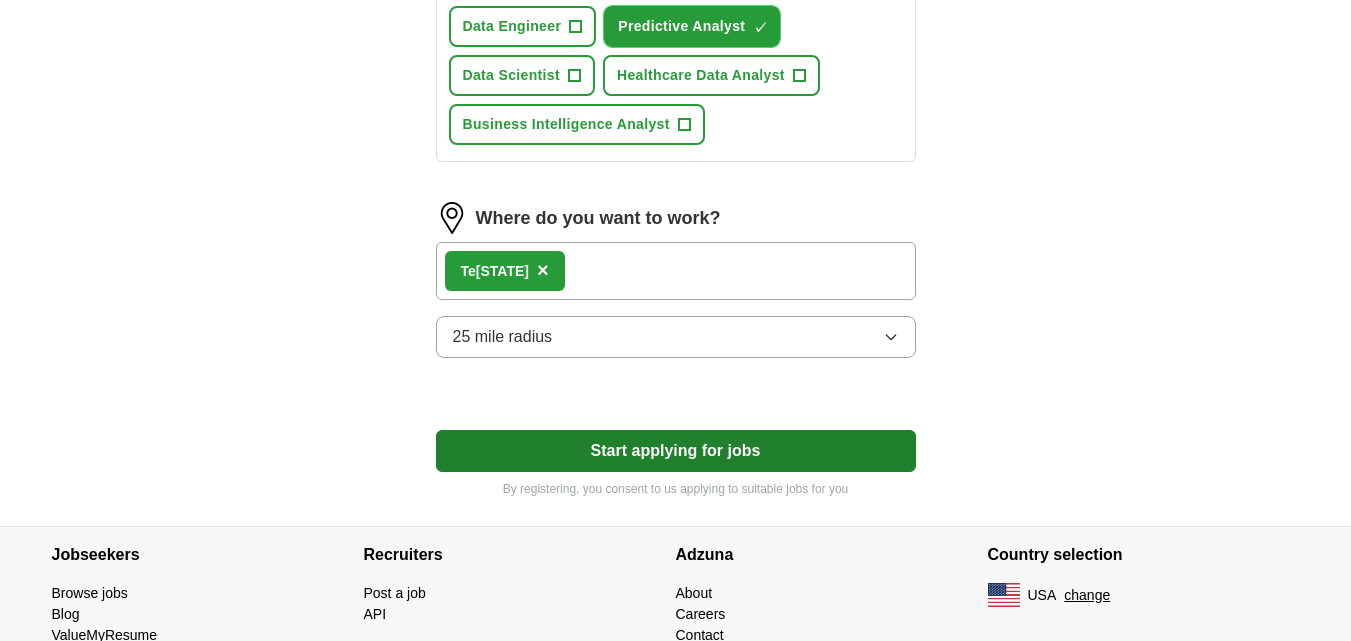 scroll, scrollTop: 900, scrollLeft: 0, axis: vertical 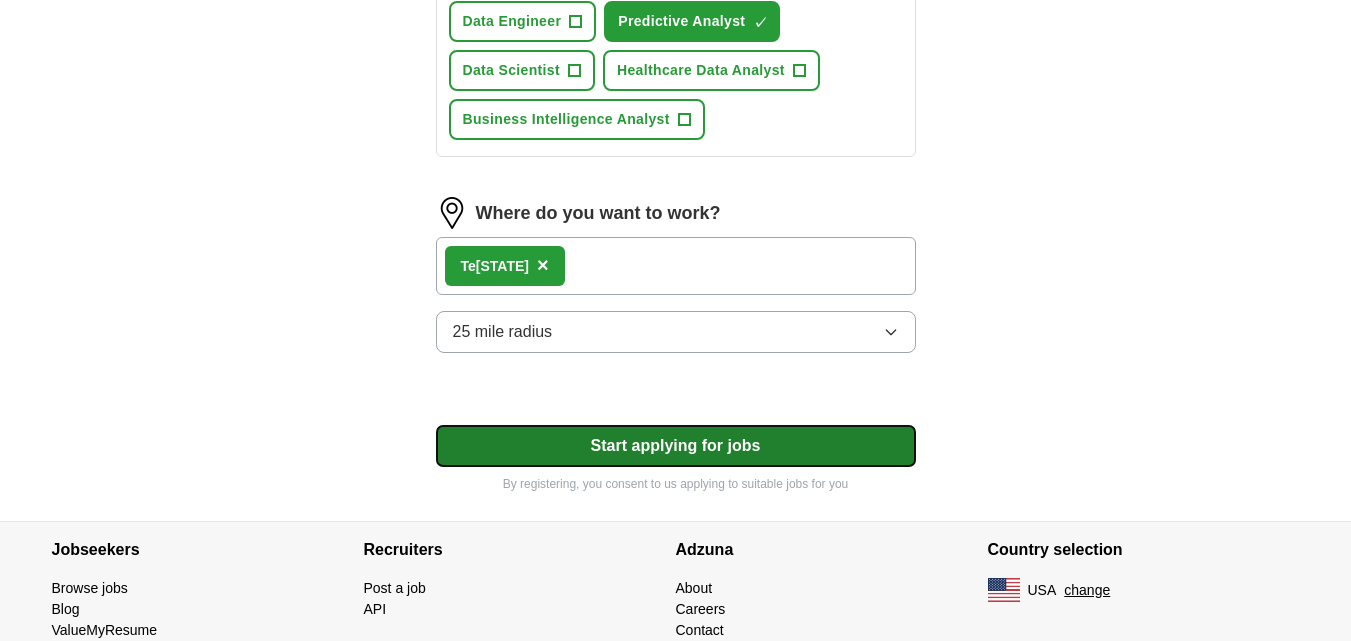 click on "Start applying for jobs" at bounding box center [676, 446] 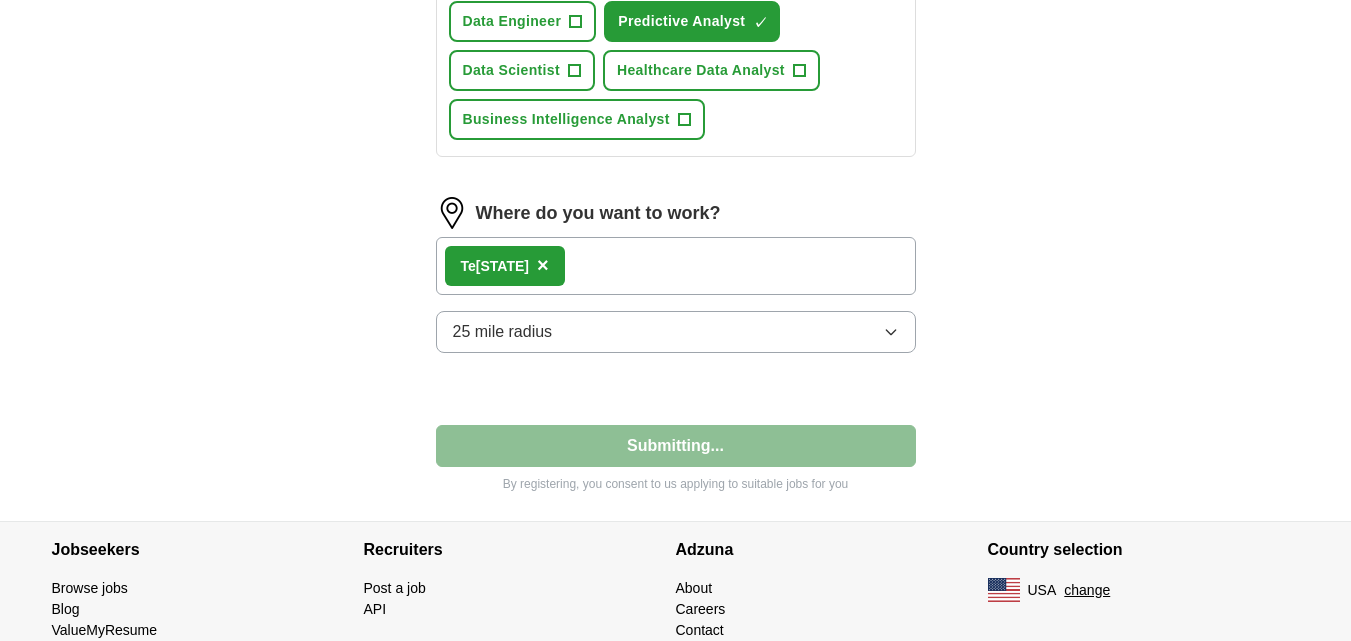 select on "**" 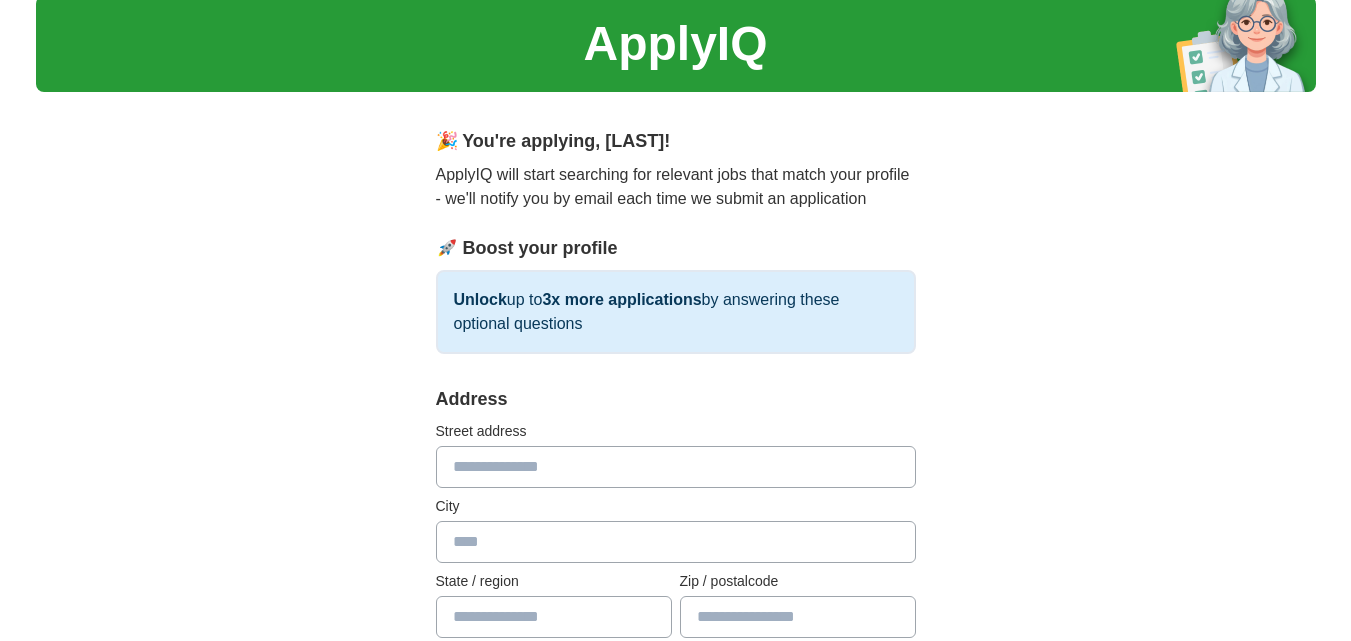 scroll, scrollTop: 100, scrollLeft: 0, axis: vertical 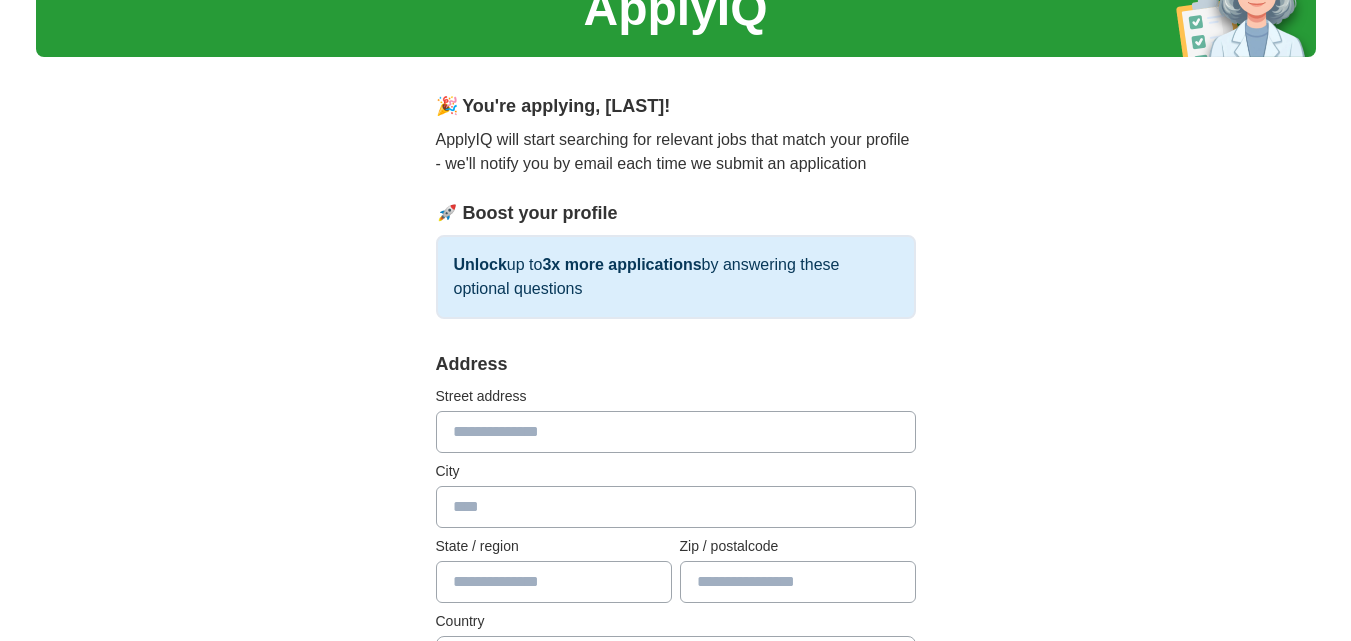 click at bounding box center [676, 432] 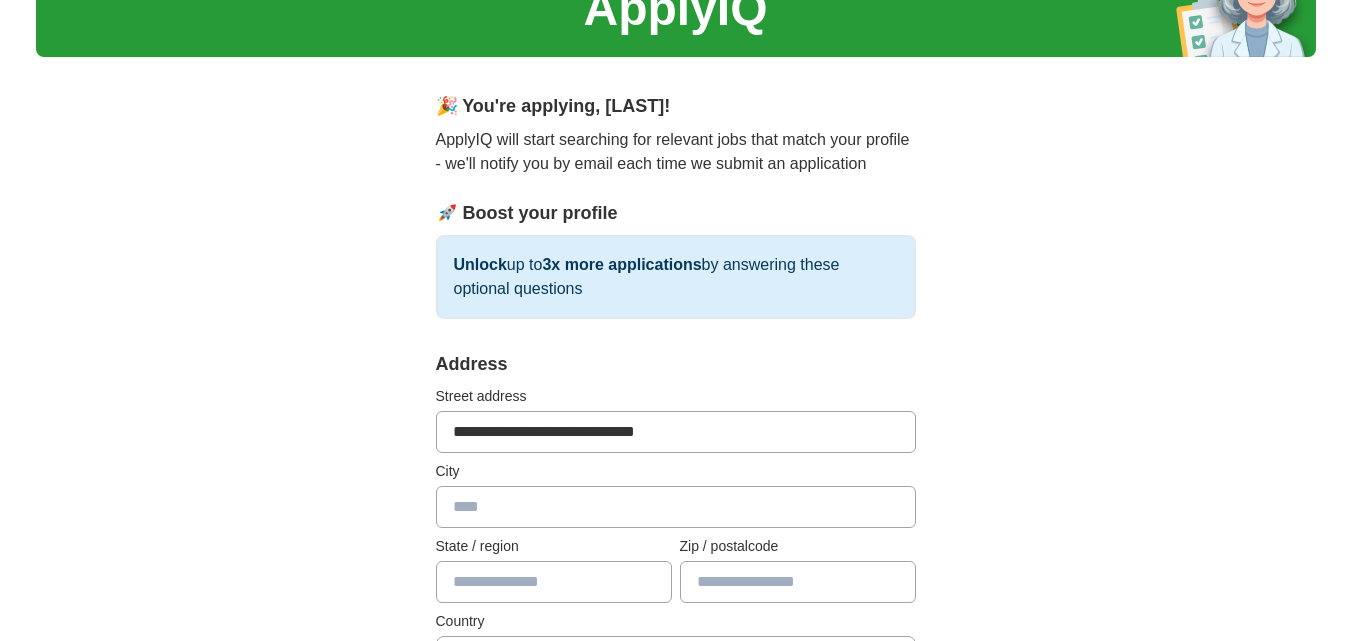 type on "********" 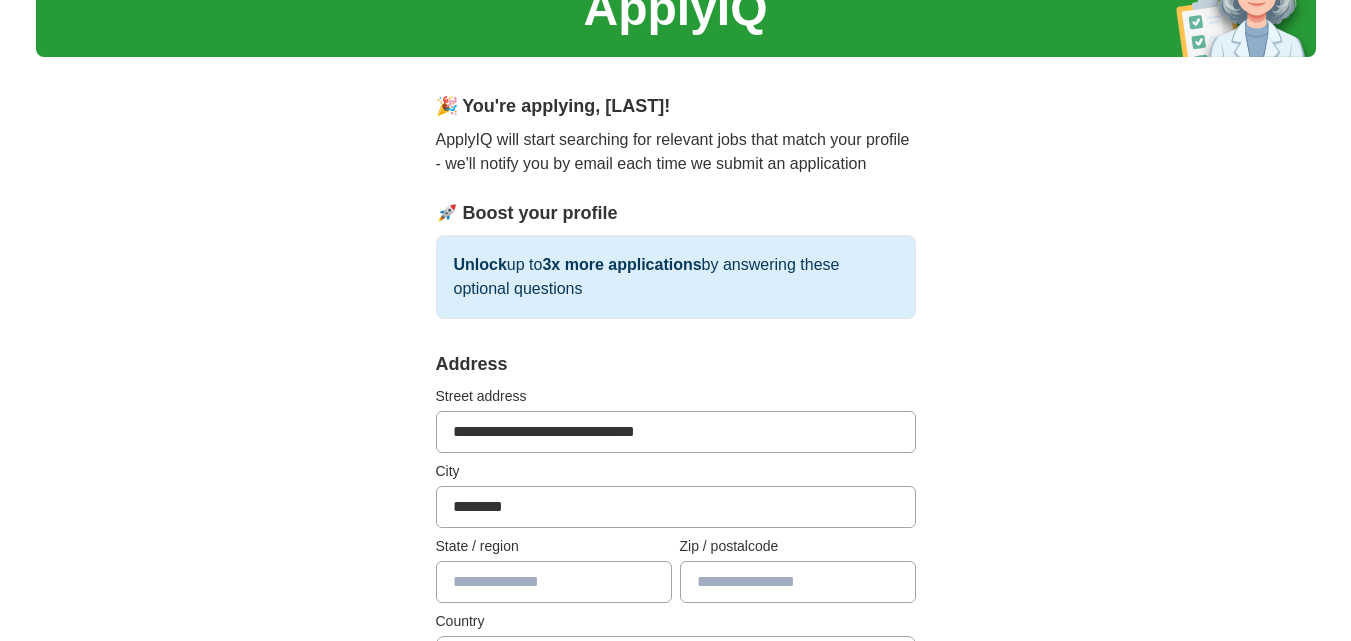 type on "**" 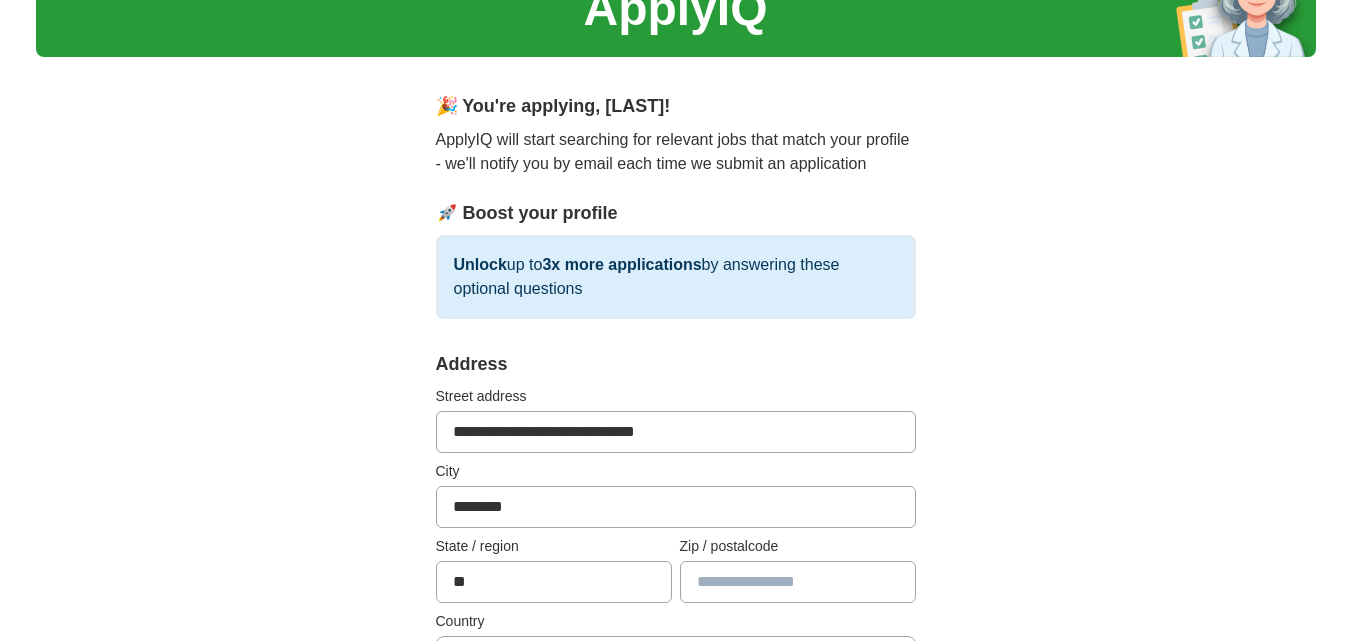 type on "*****" 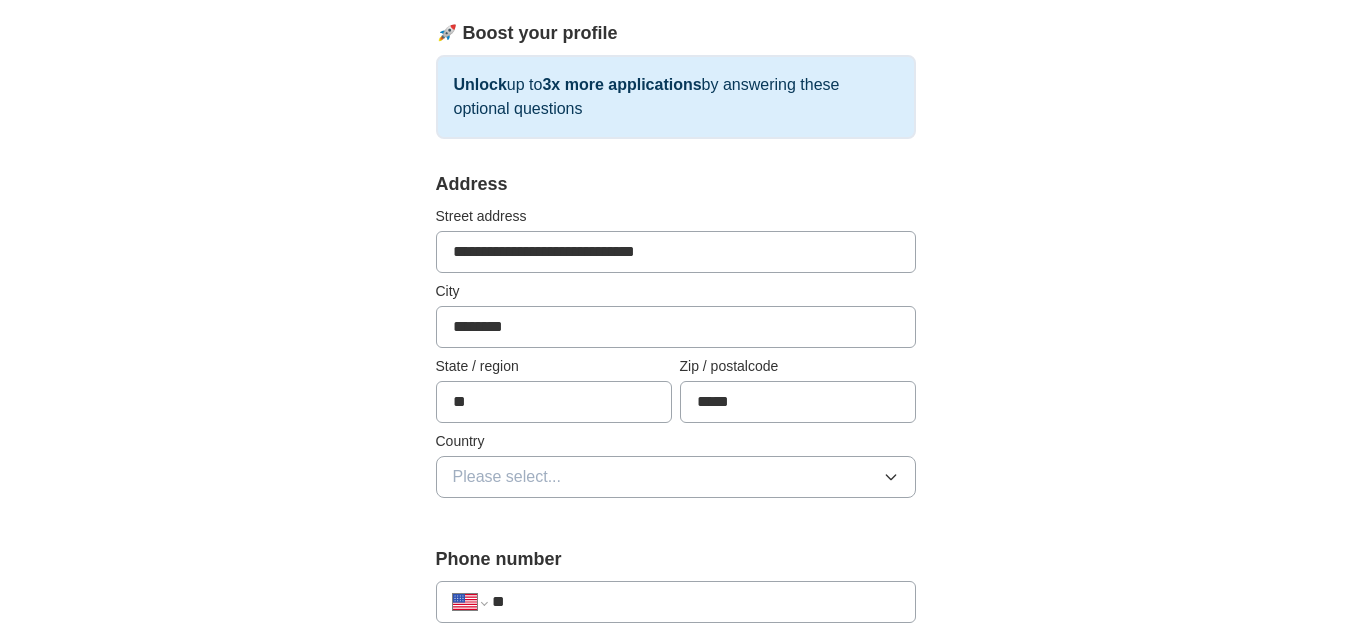 scroll, scrollTop: 400, scrollLeft: 0, axis: vertical 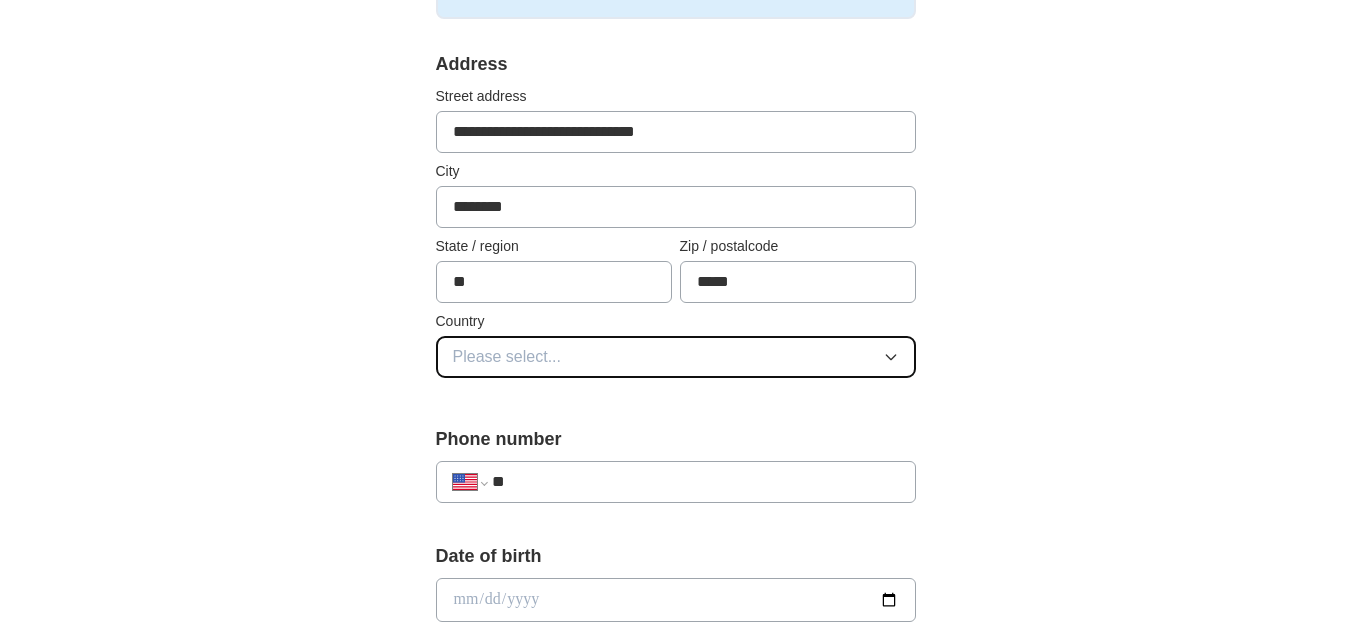 click on "Please select..." at bounding box center (676, 357) 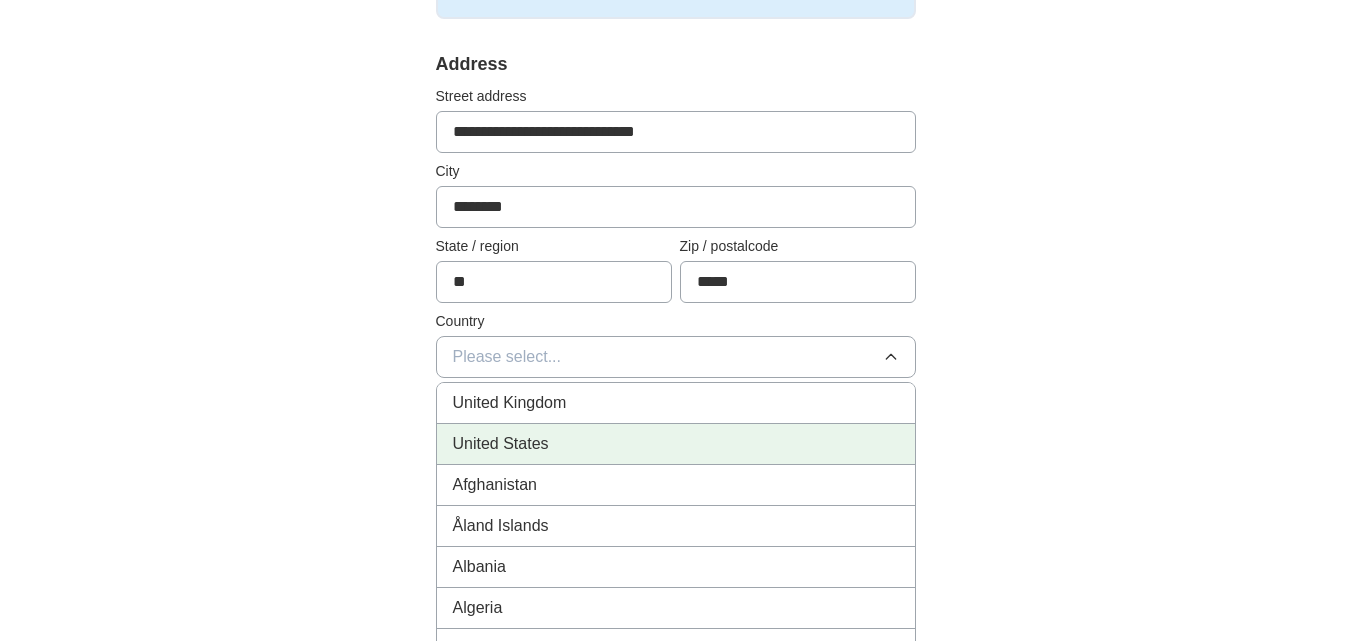 click on "United States" at bounding box center [676, 444] 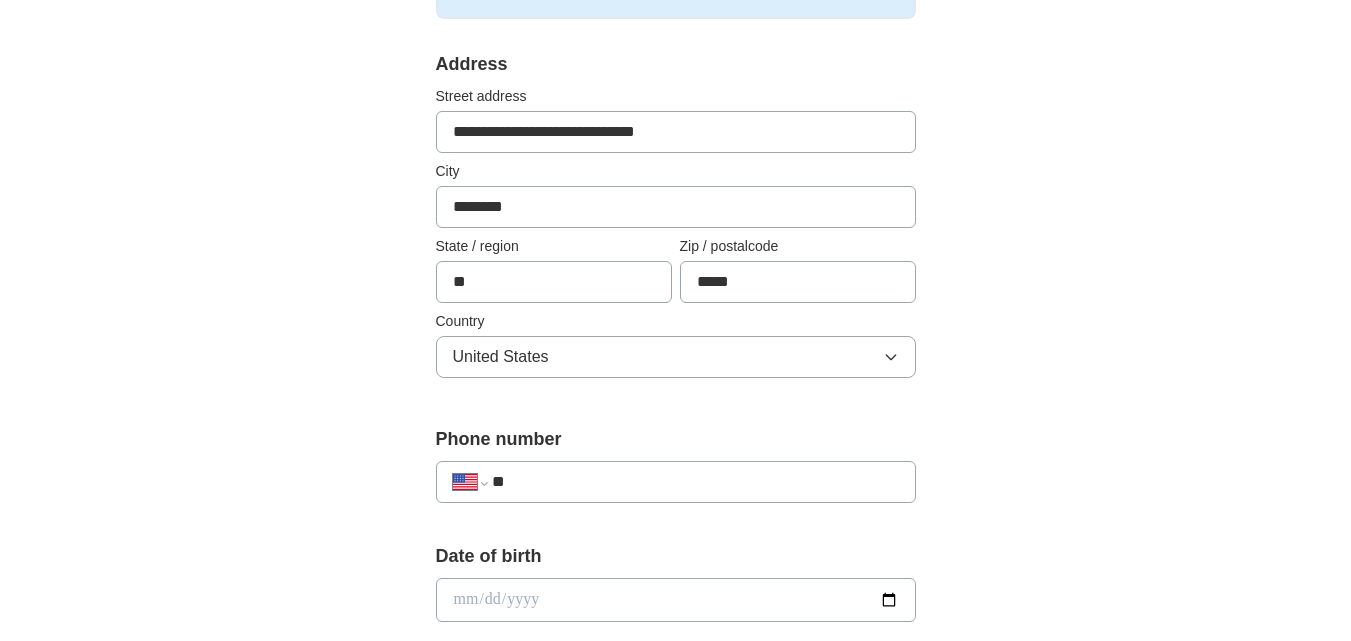 scroll, scrollTop: 500, scrollLeft: 0, axis: vertical 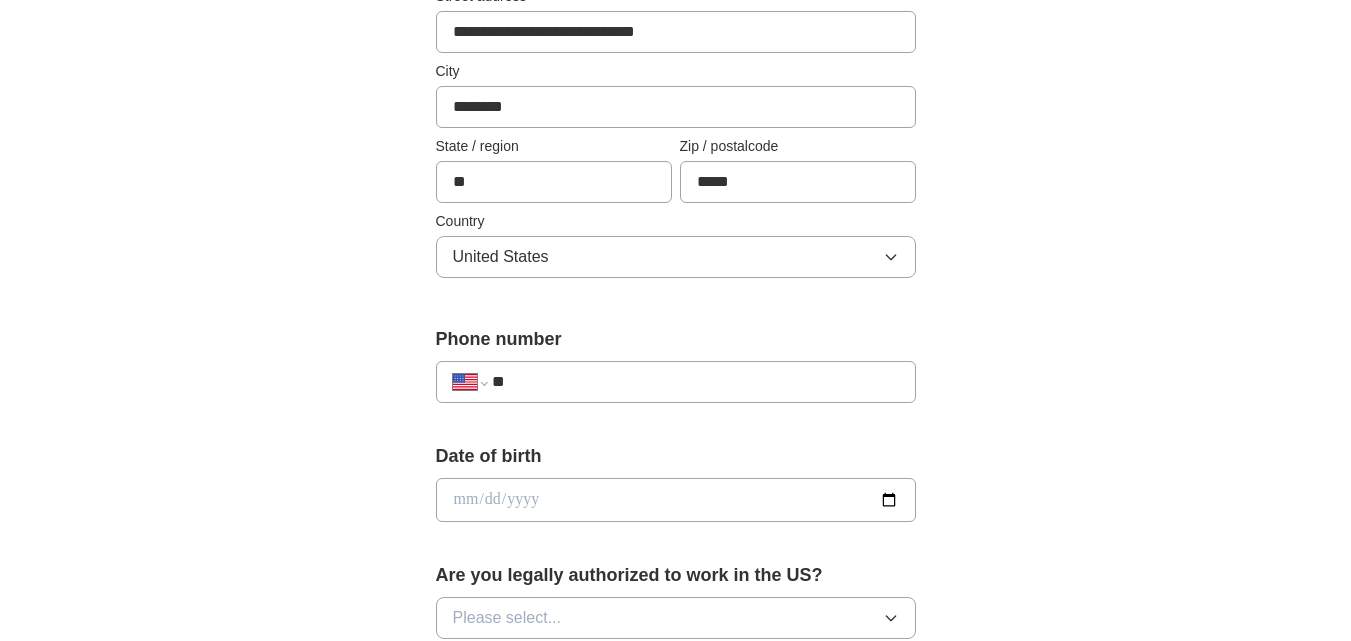 click on "**********" at bounding box center (676, 382) 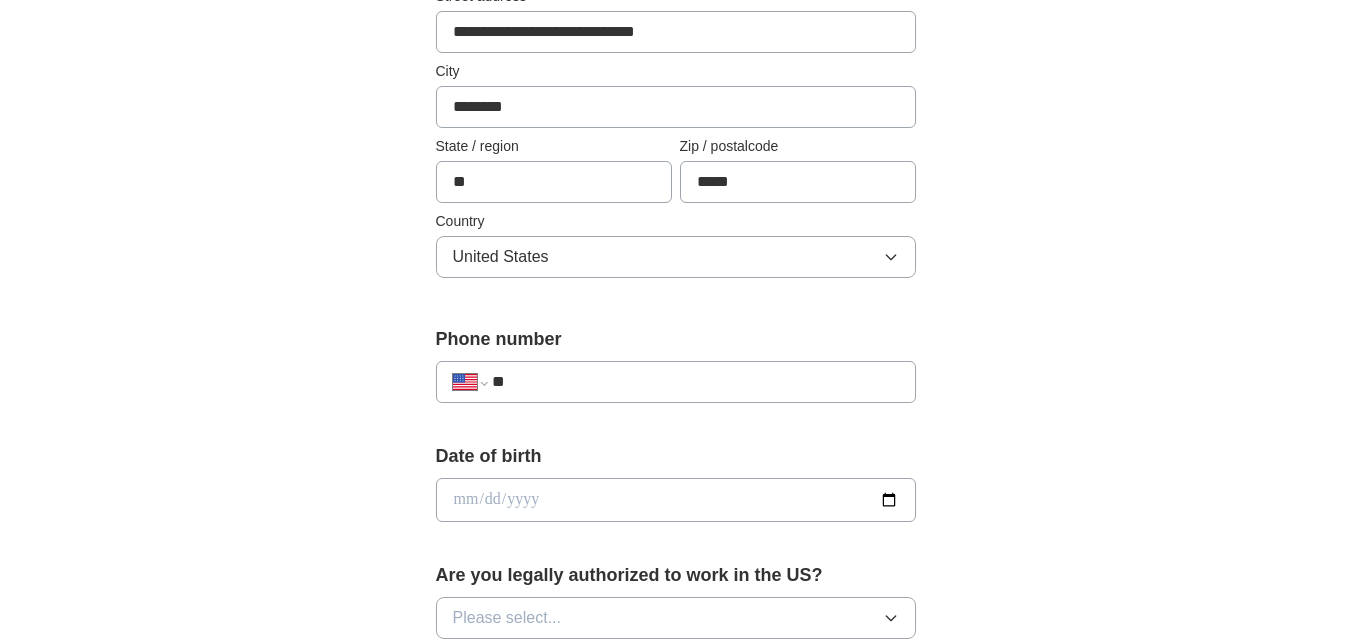 paste on "**********" 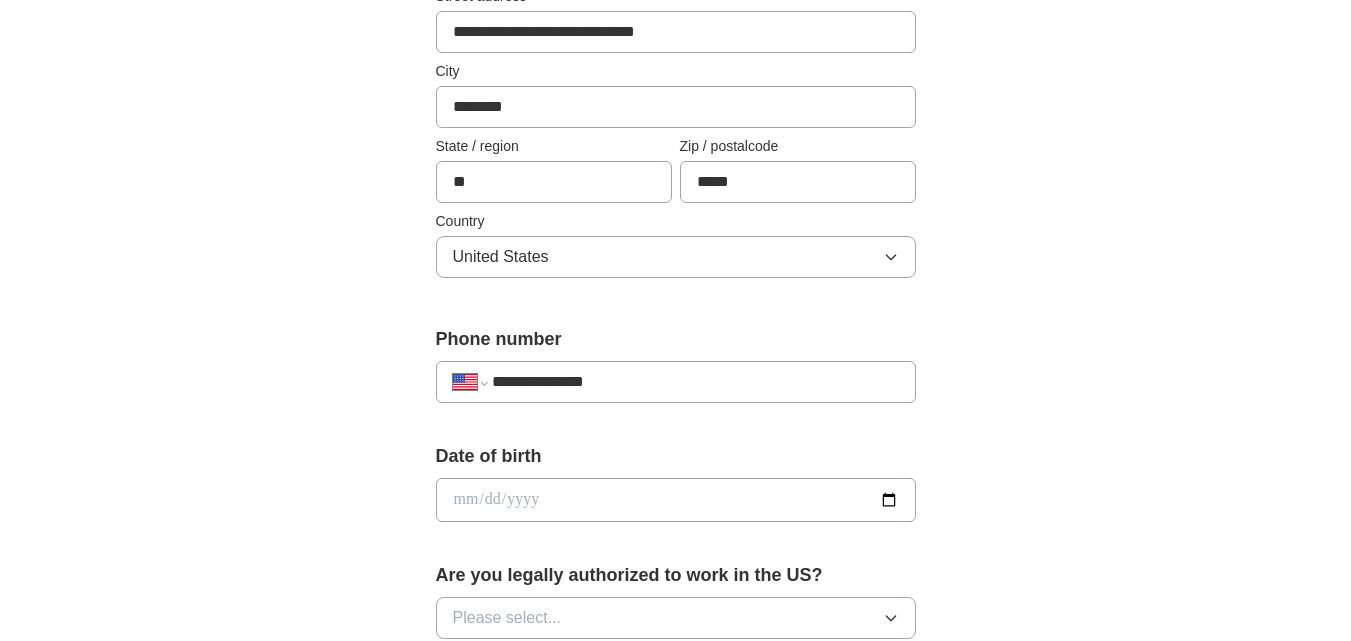 type on "**********" 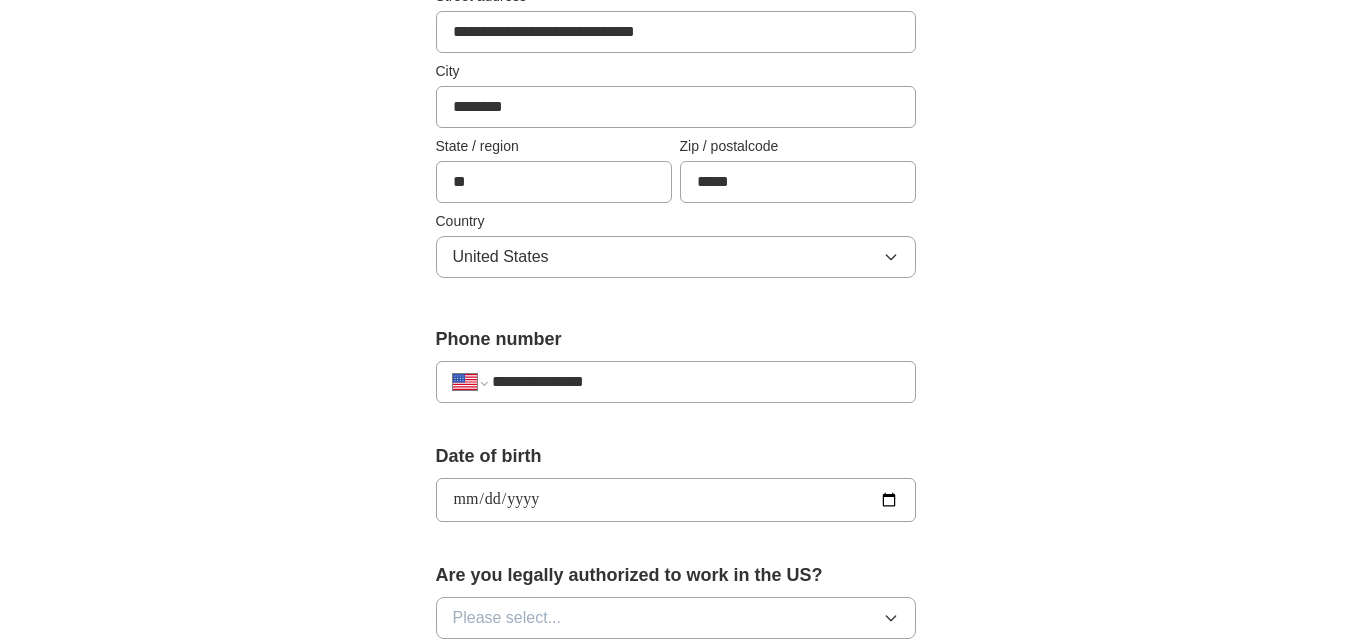type on "**********" 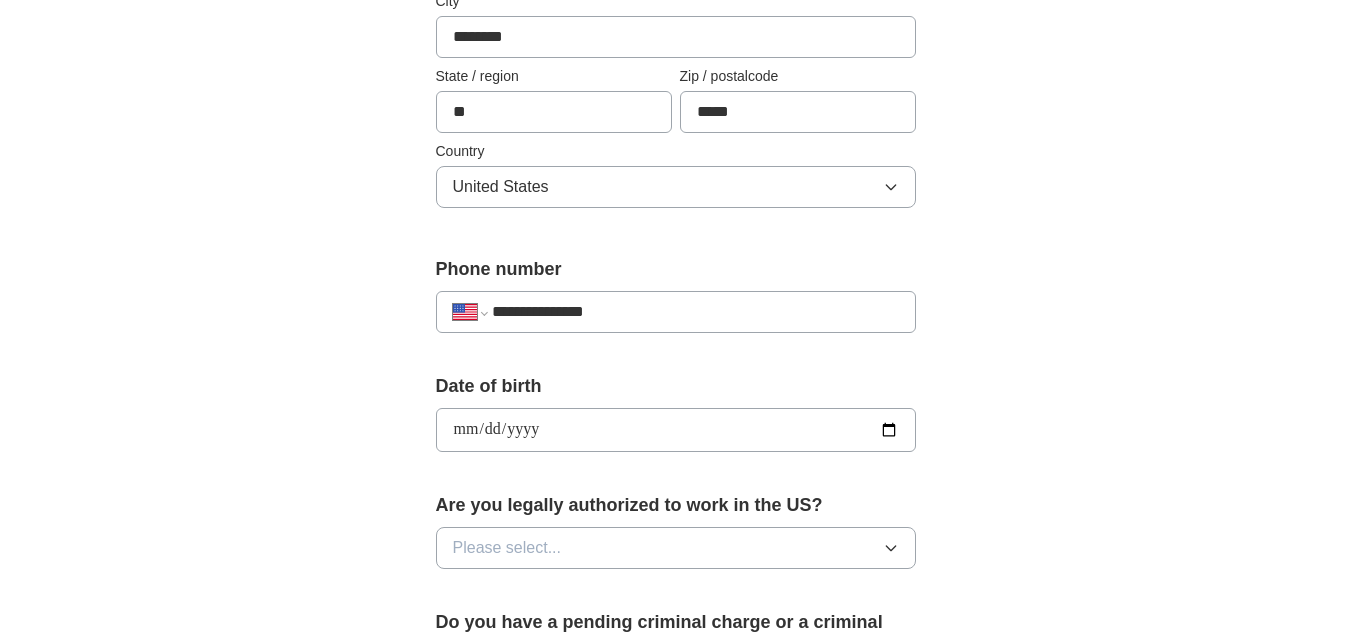 scroll, scrollTop: 700, scrollLeft: 0, axis: vertical 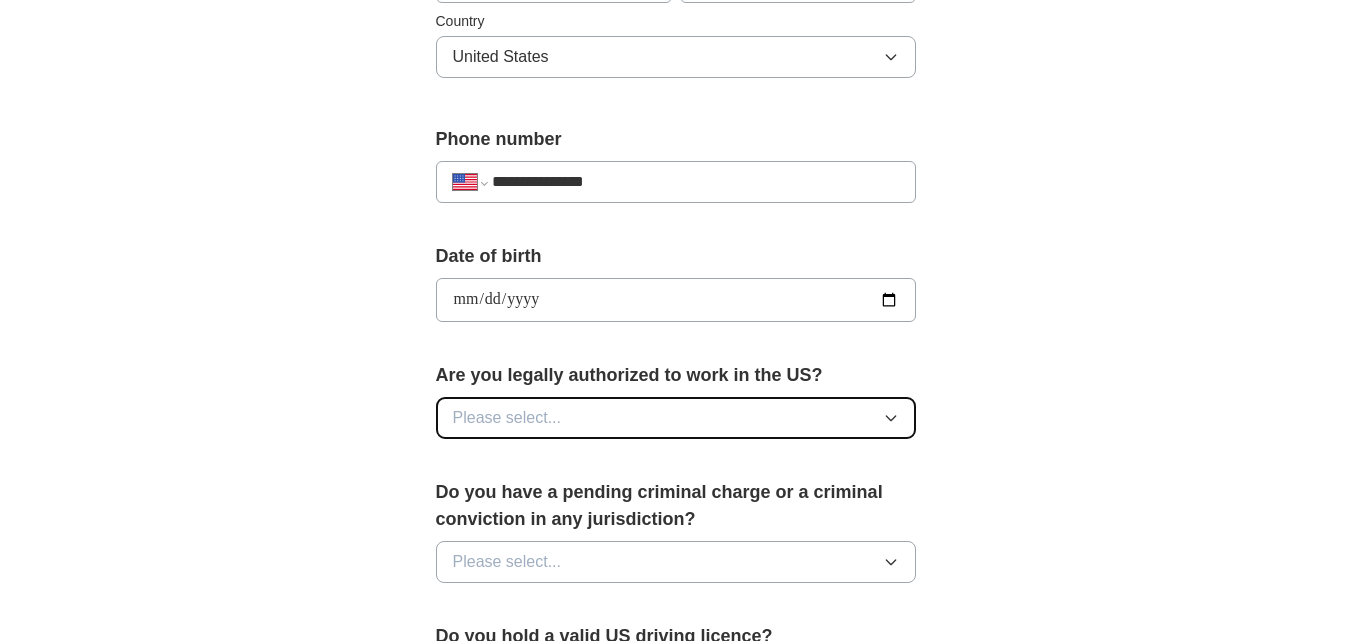 drag, startPoint x: 811, startPoint y: 411, endPoint x: 657, endPoint y: 422, distance: 154.39236 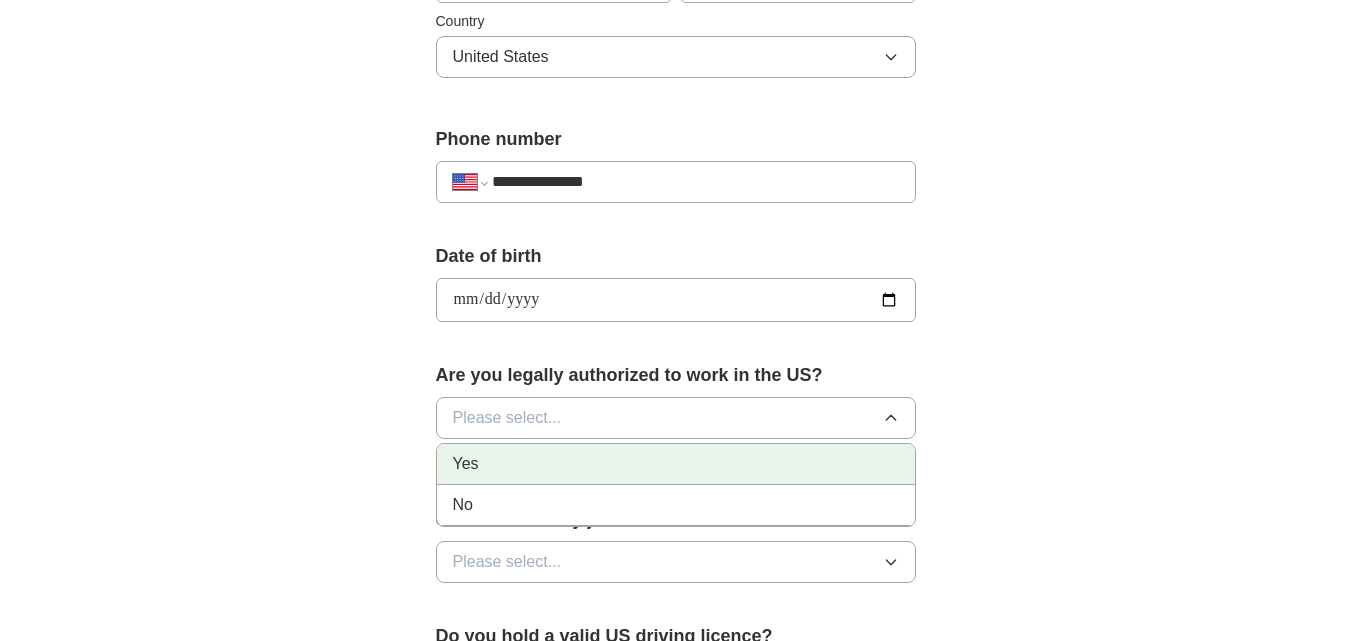 drag, startPoint x: 538, startPoint y: 458, endPoint x: 592, endPoint y: 430, distance: 60.827625 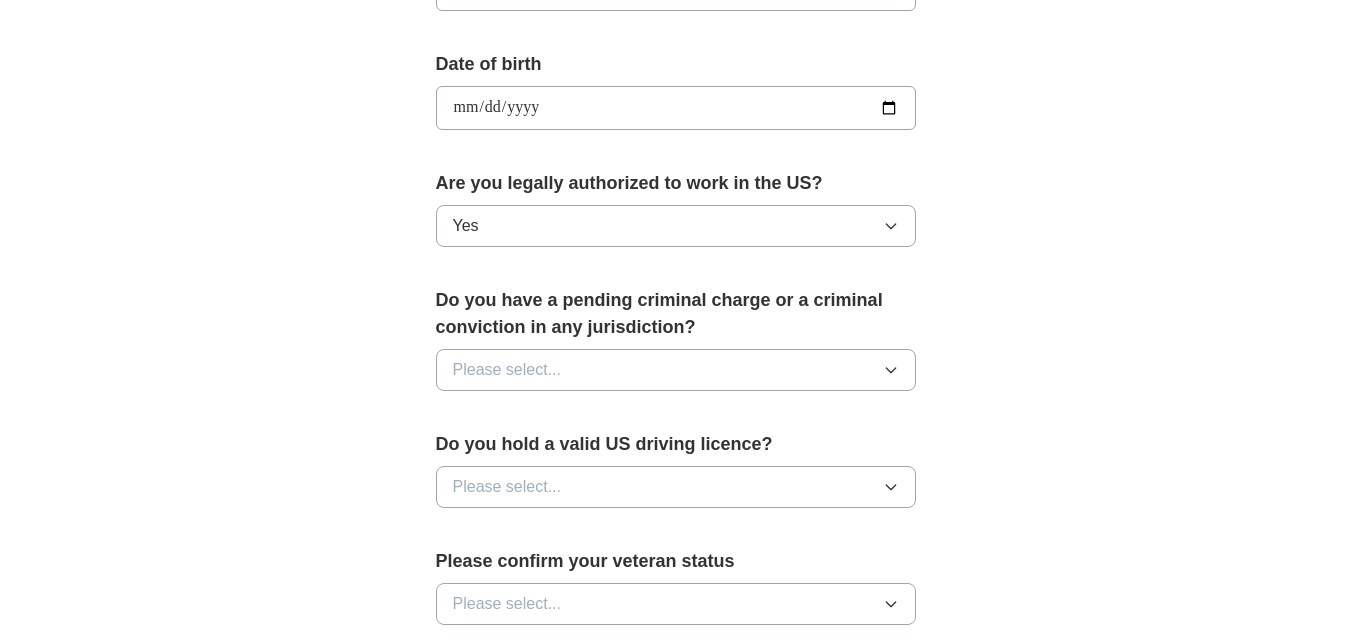 scroll, scrollTop: 900, scrollLeft: 0, axis: vertical 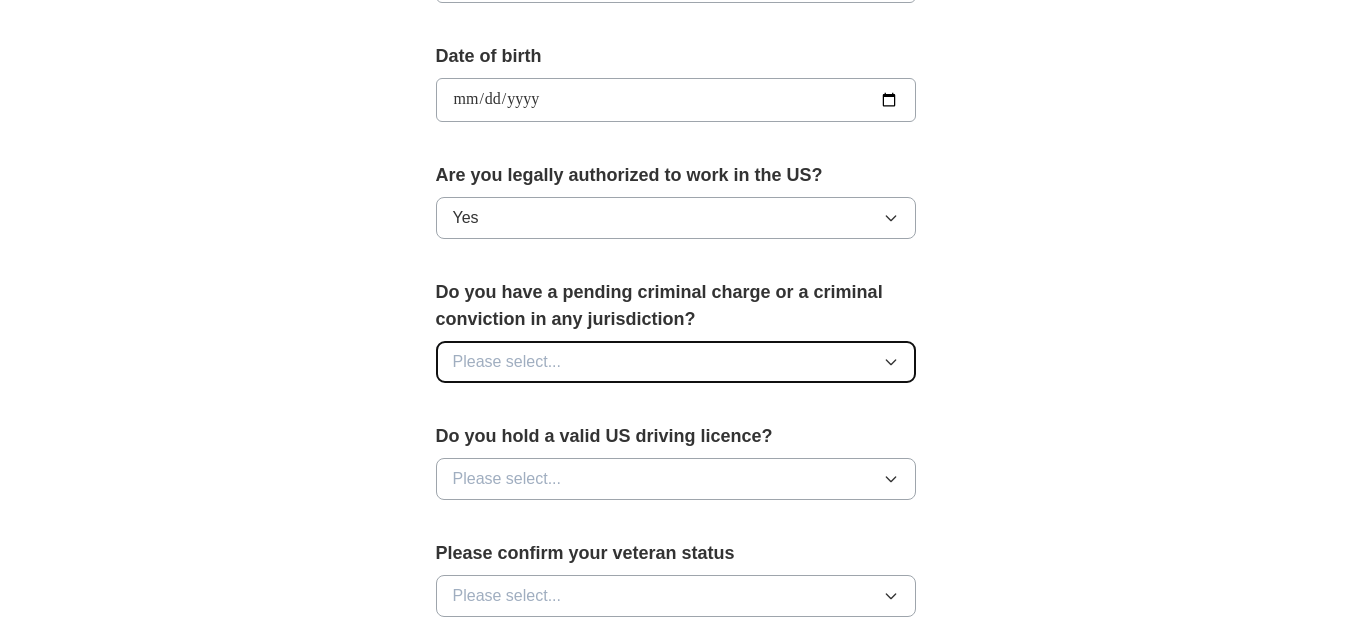 click on "Please select..." at bounding box center [676, 362] 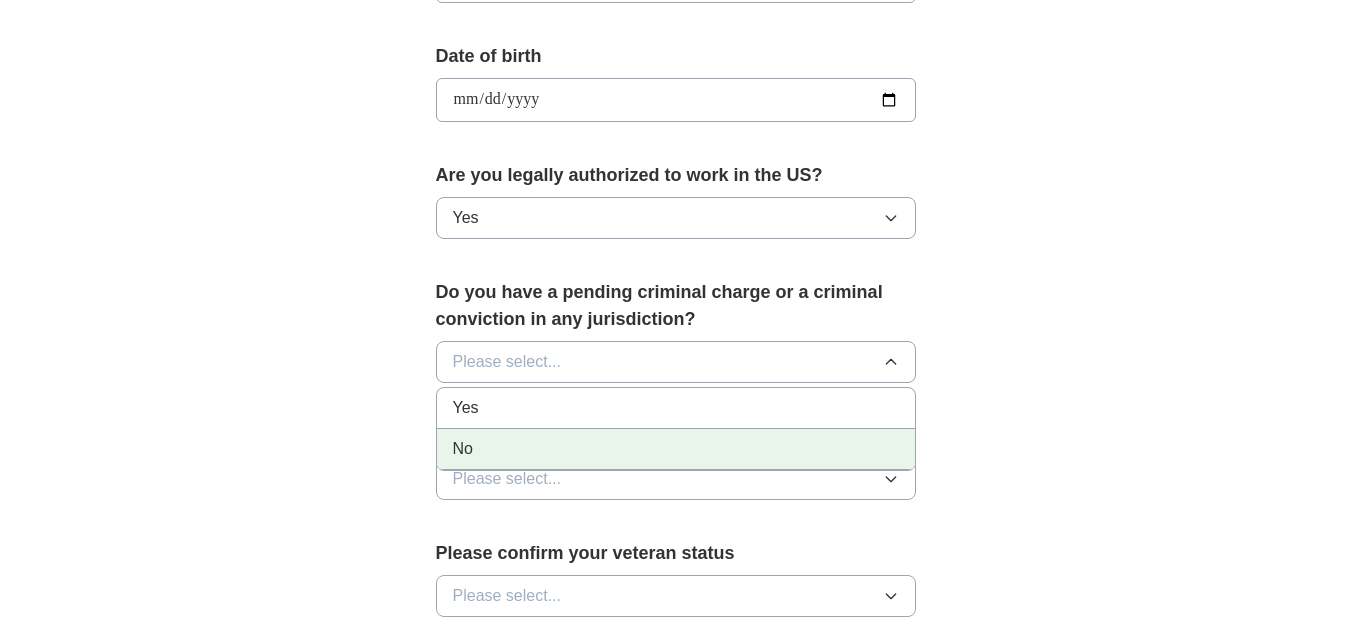 click on "No" at bounding box center [676, 449] 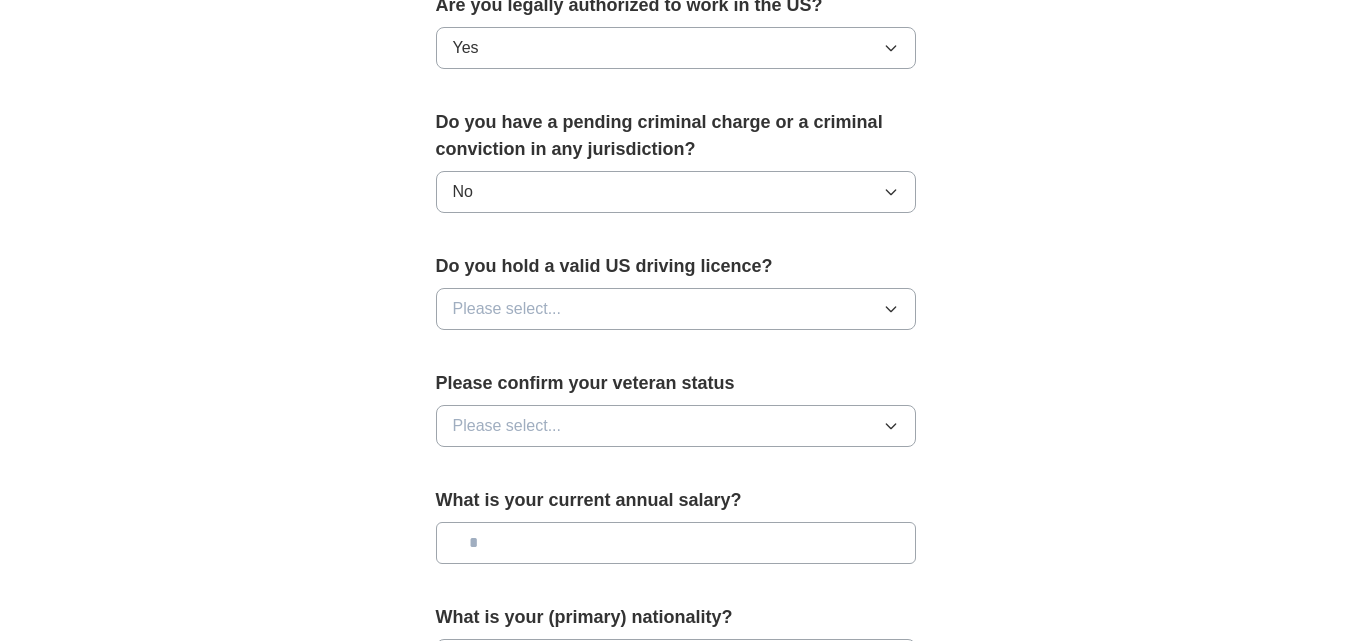 scroll, scrollTop: 1100, scrollLeft: 0, axis: vertical 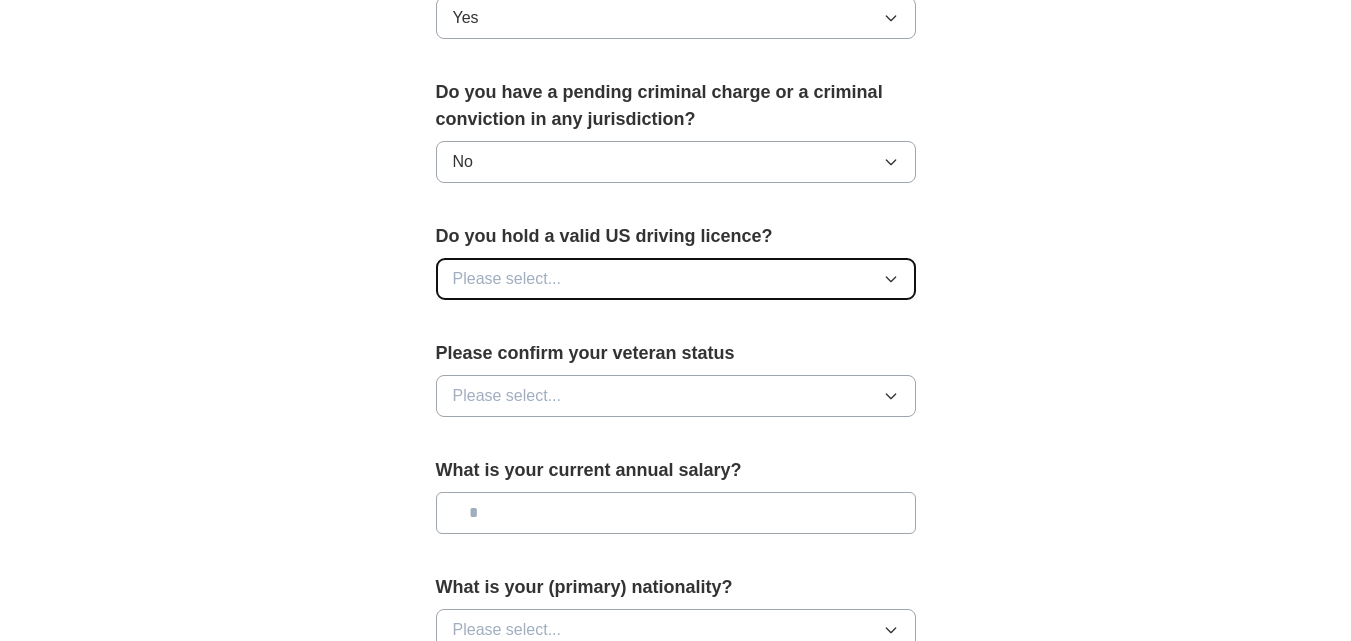 click on "Please select..." at bounding box center (676, 279) 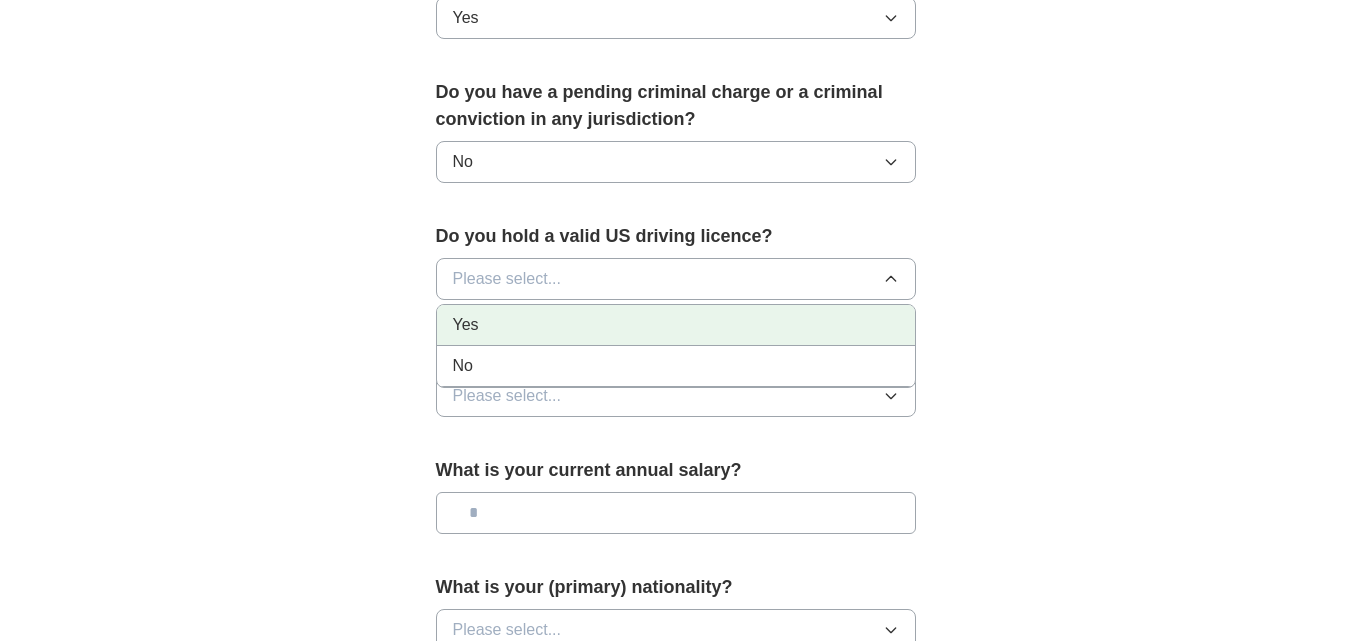 click on "Yes" at bounding box center [676, 325] 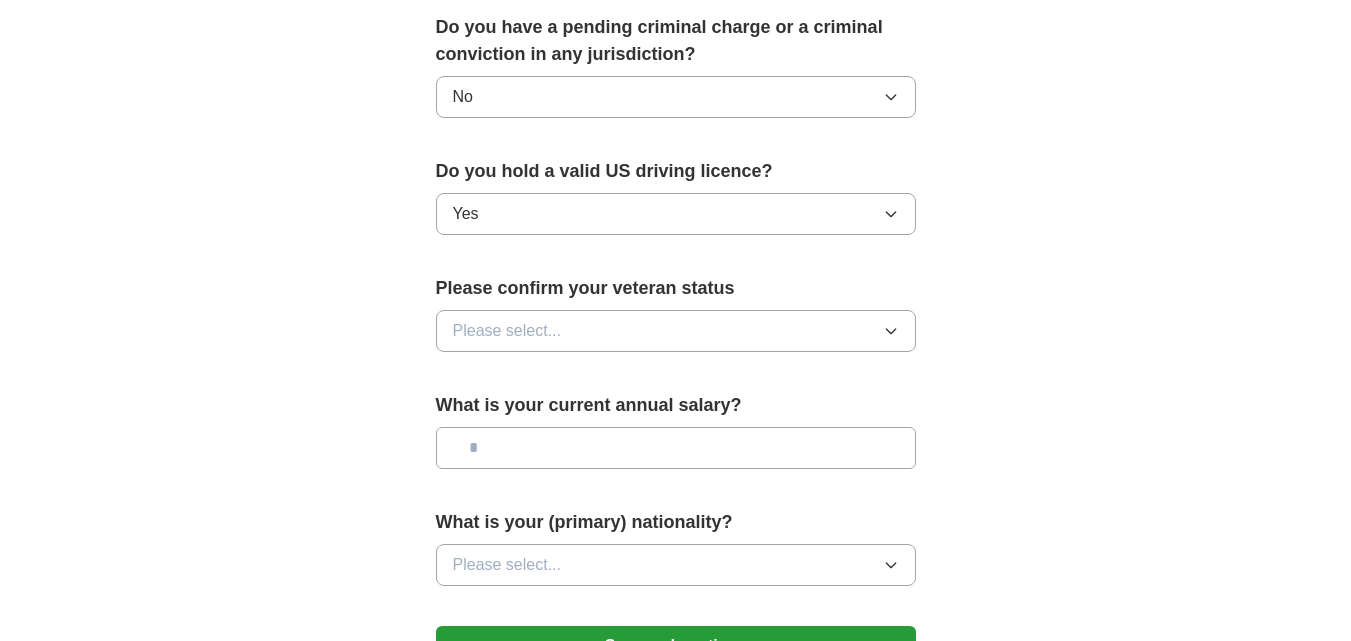 scroll, scrollTop: 1200, scrollLeft: 0, axis: vertical 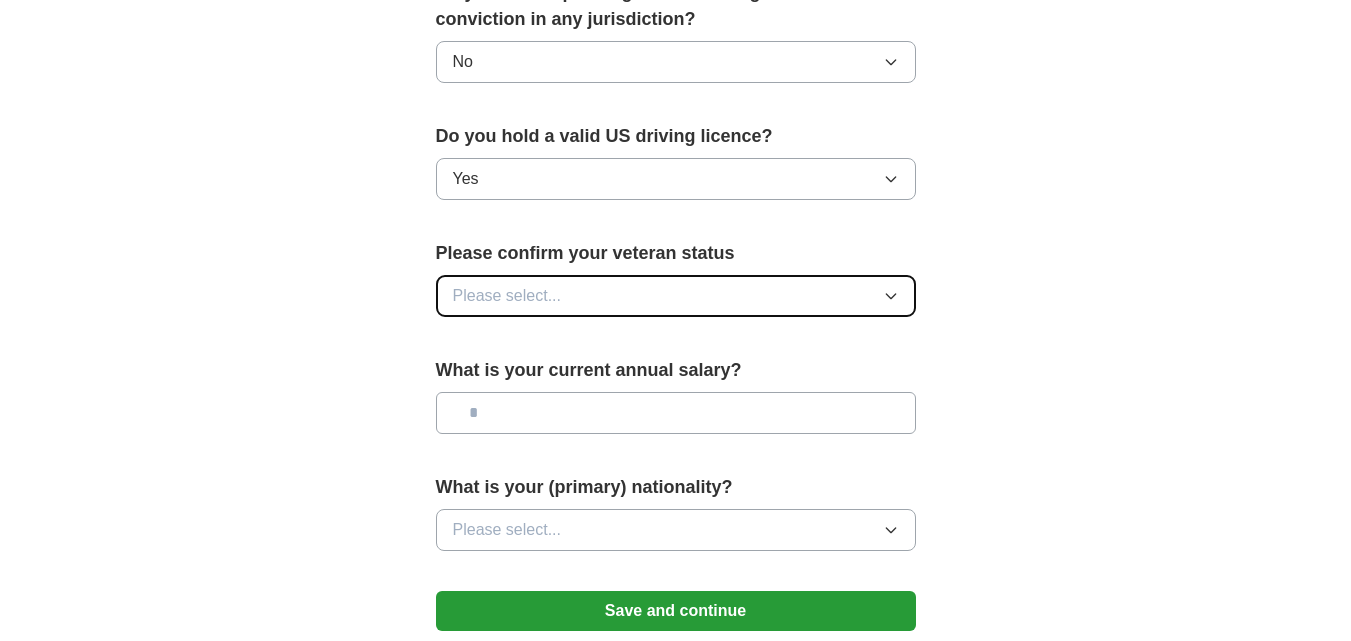 click on "Please select..." at bounding box center (676, 296) 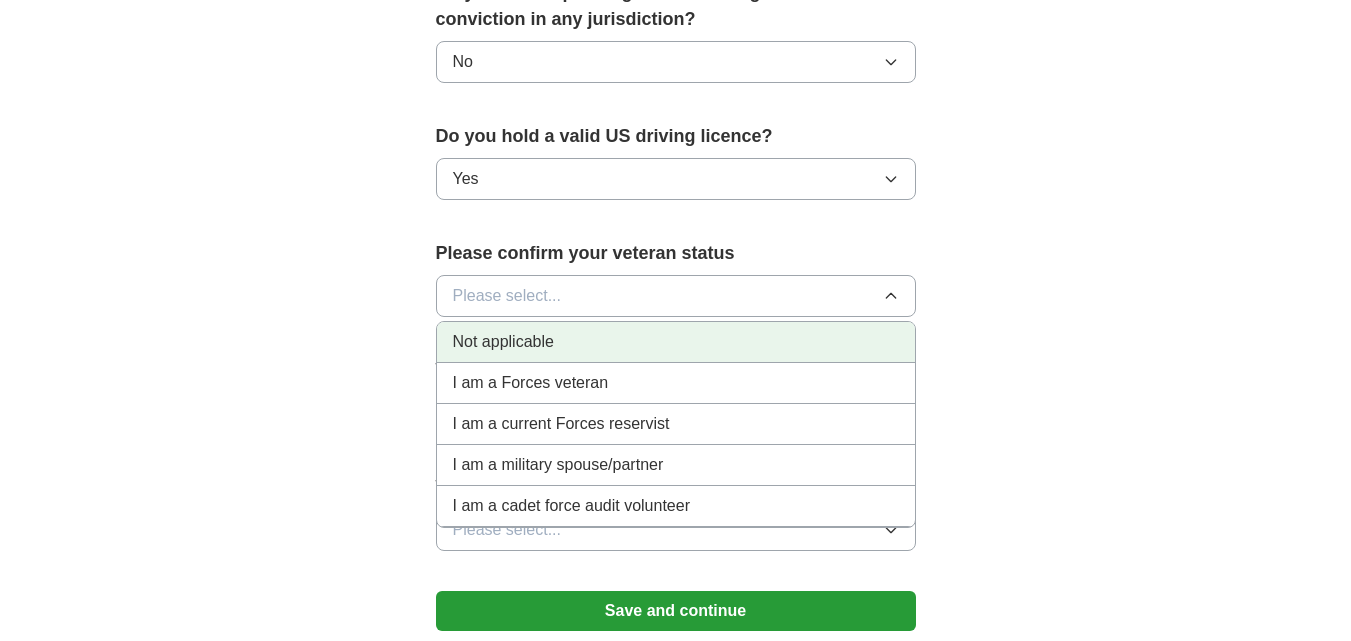 click on "Not applicable" at bounding box center [676, 342] 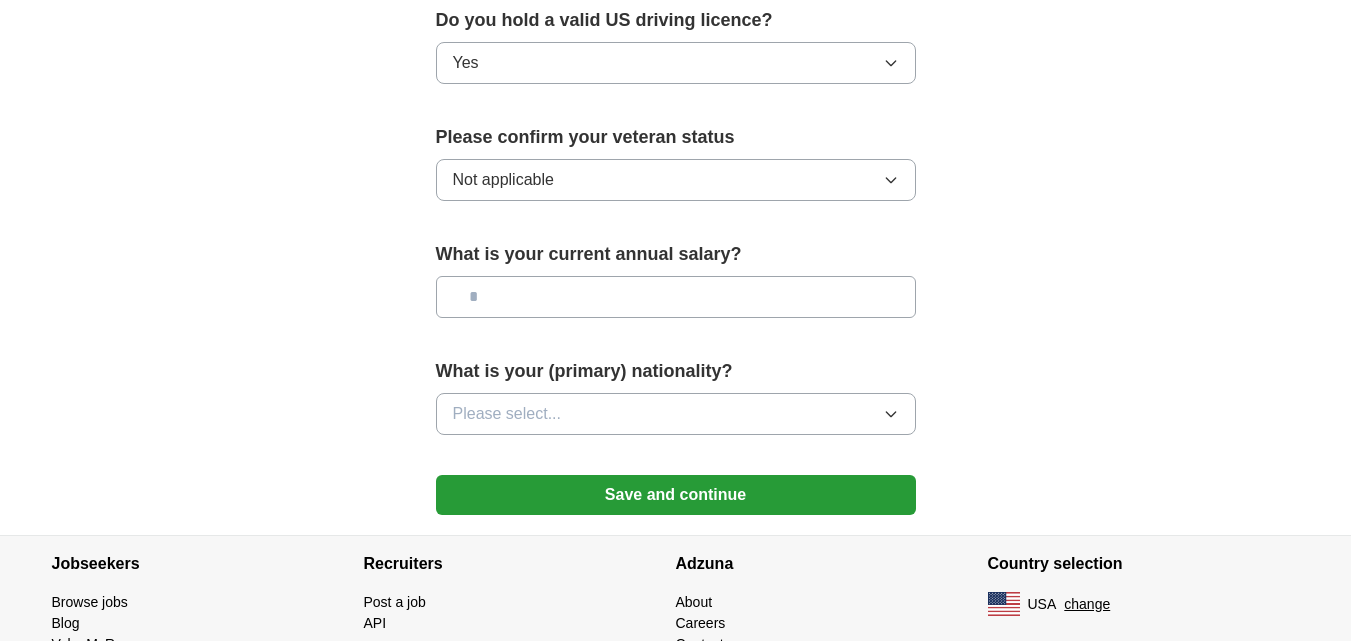 scroll, scrollTop: 1400, scrollLeft: 0, axis: vertical 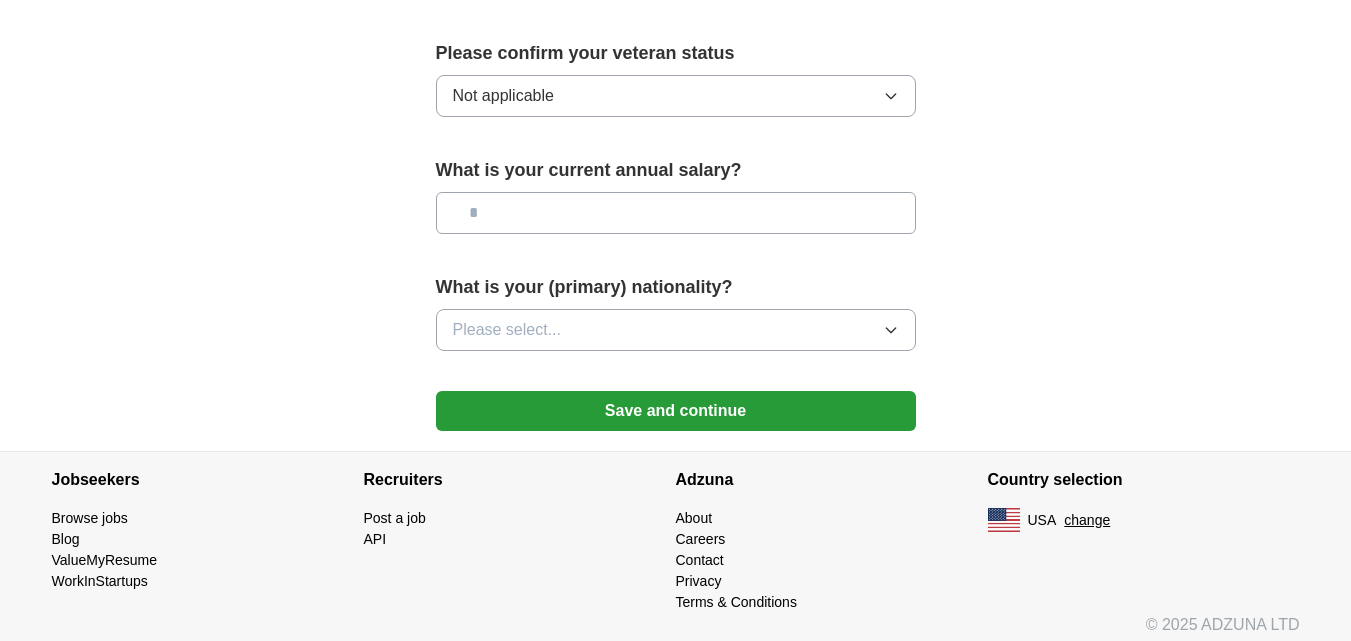 click at bounding box center (676, 213) 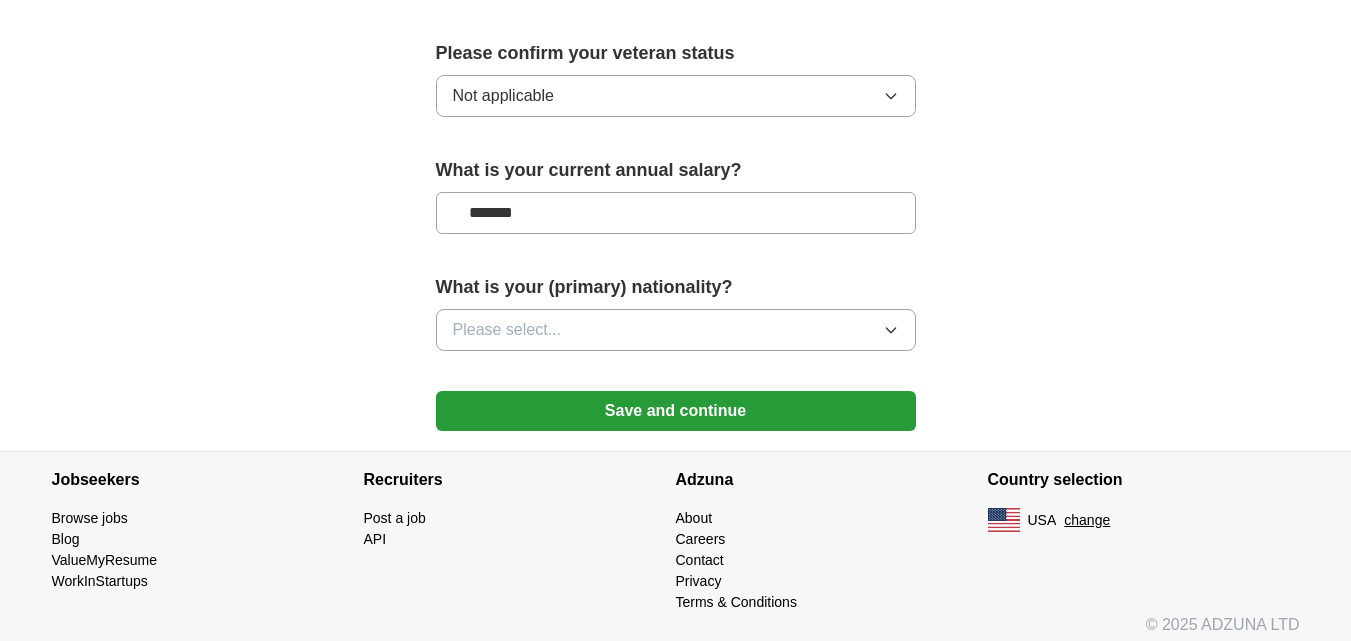 type on "*******" 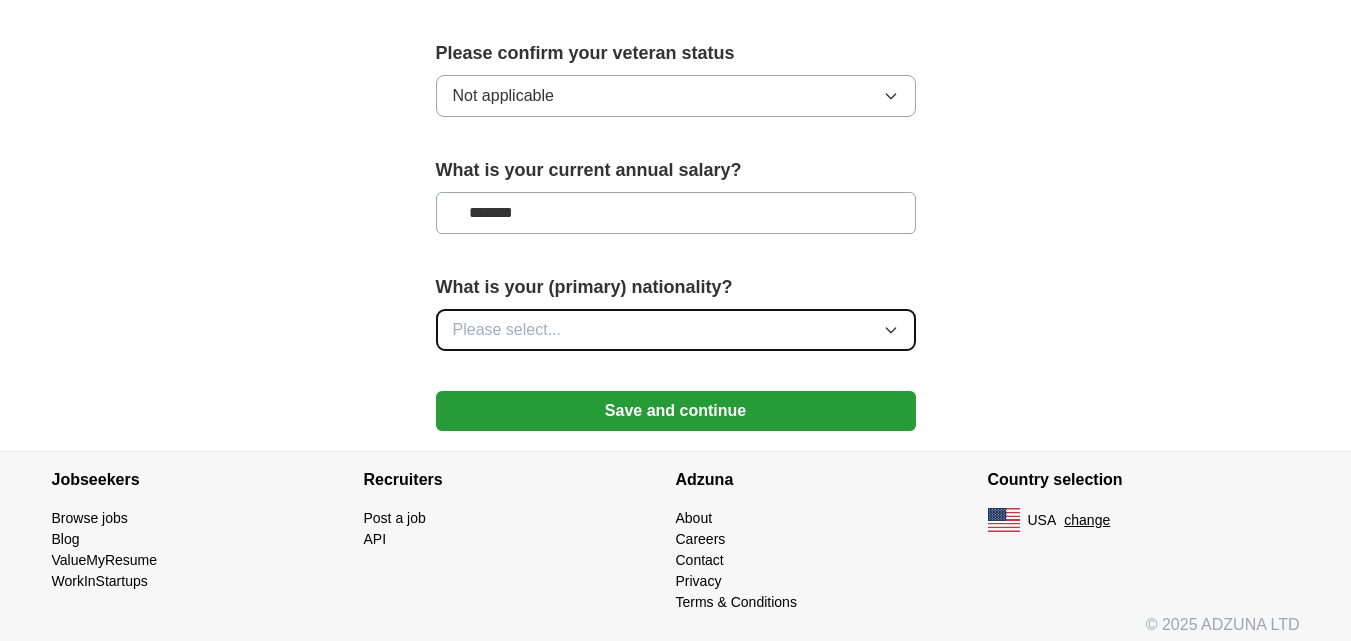 click on "Please select..." at bounding box center [676, 330] 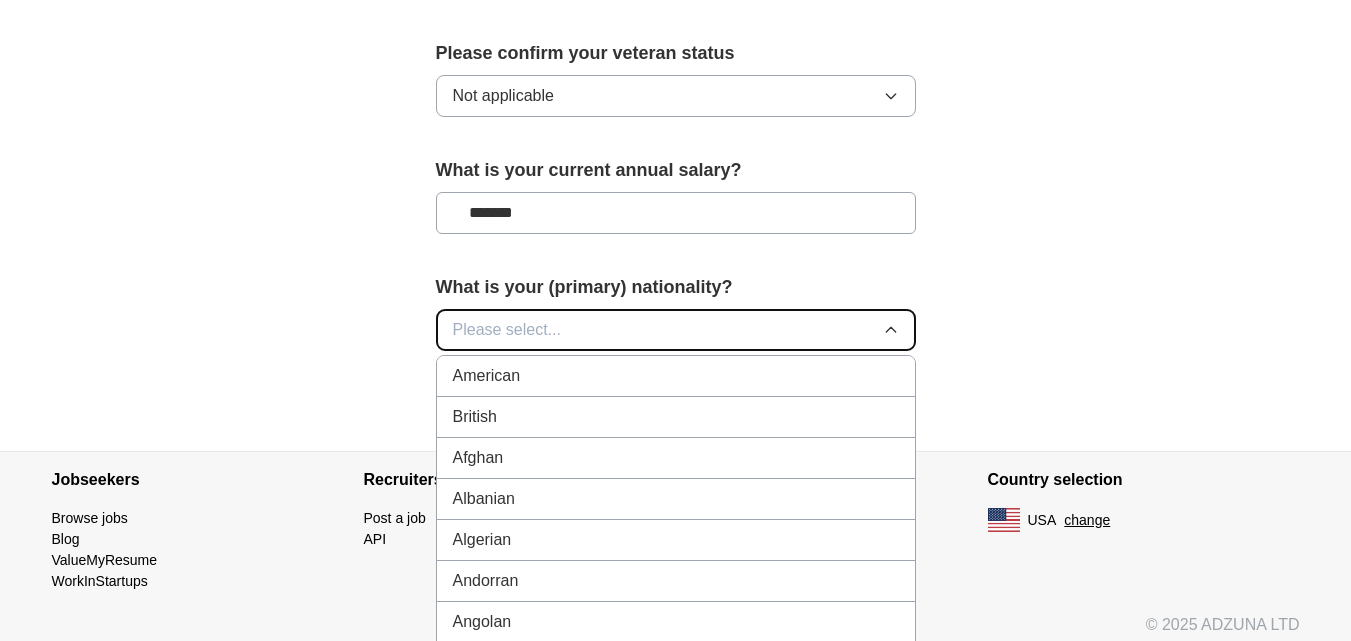 type 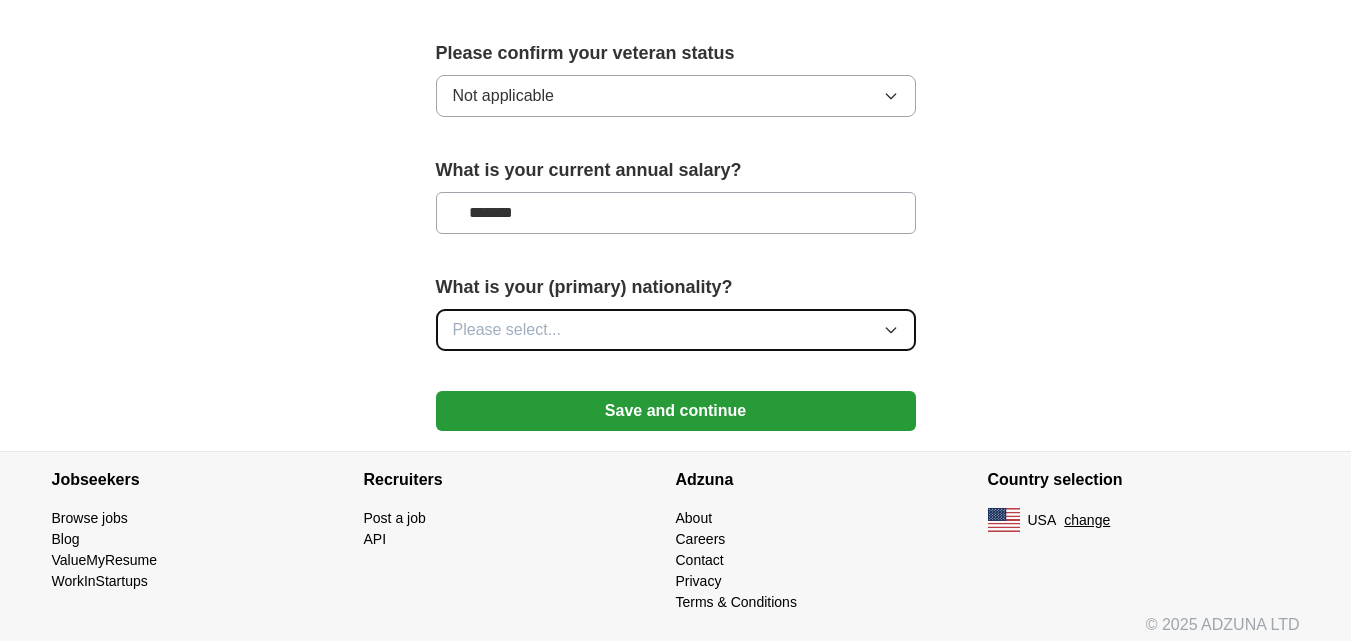 click on "Please select..." at bounding box center (676, 330) 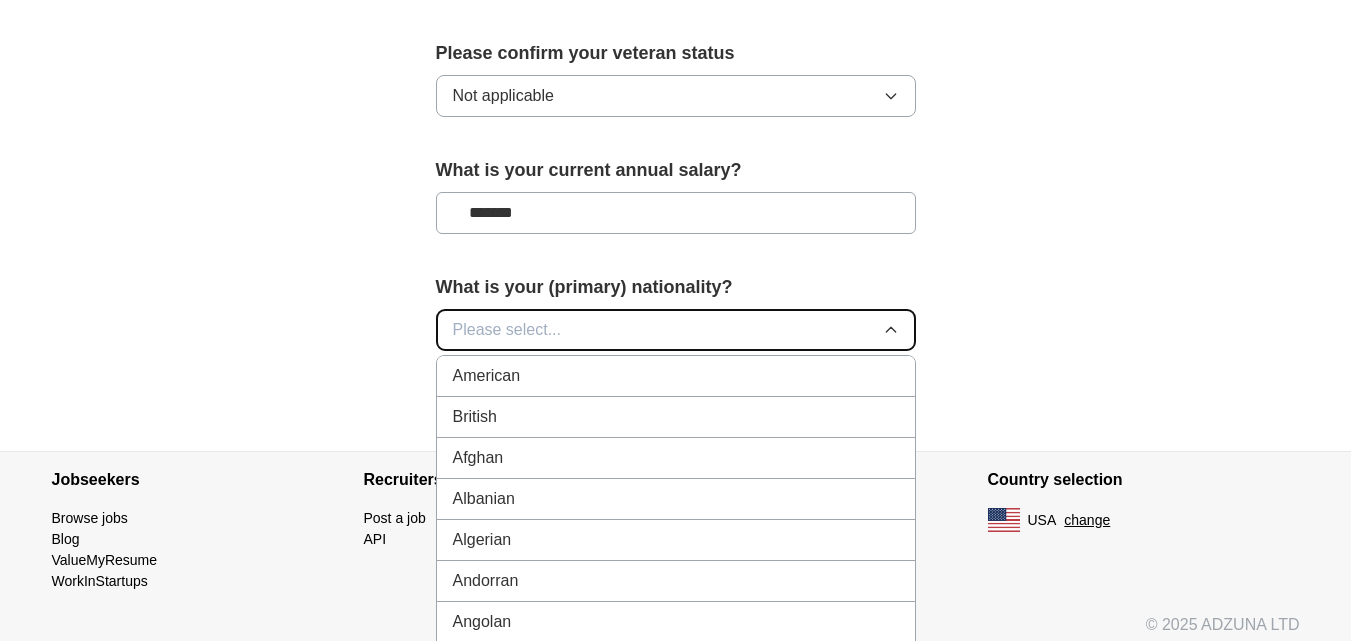 click on "Please select..." at bounding box center [676, 330] 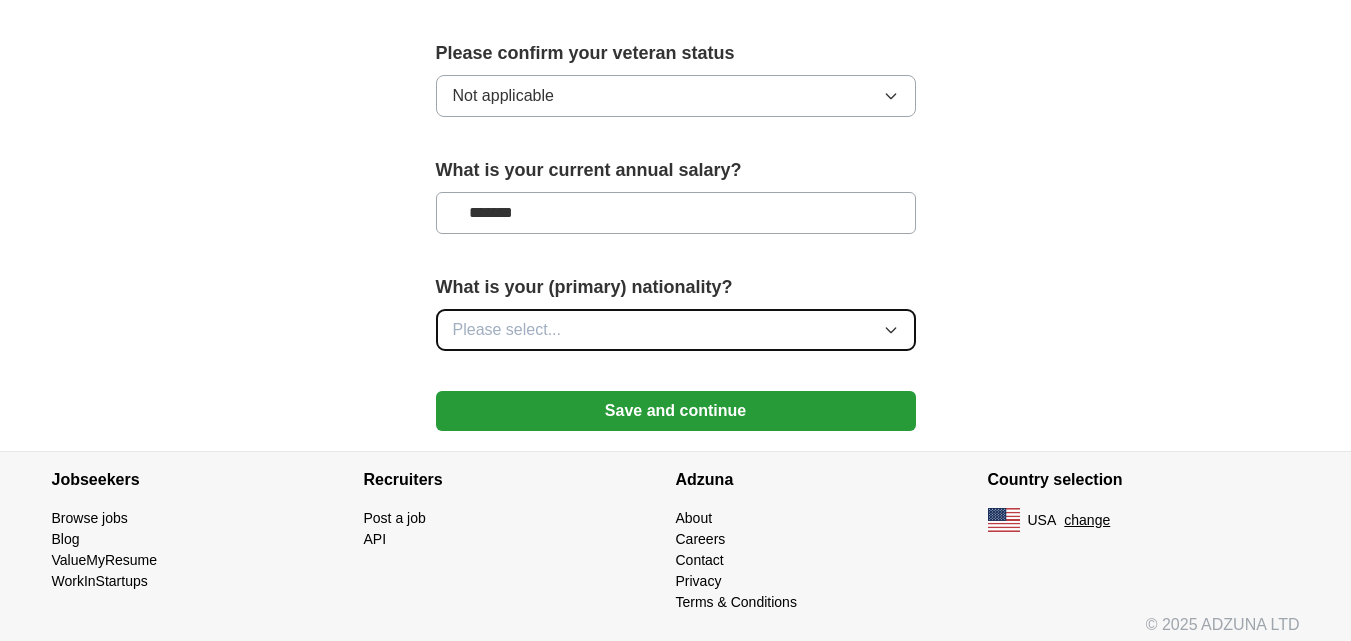 click on "Please select..." at bounding box center [676, 330] 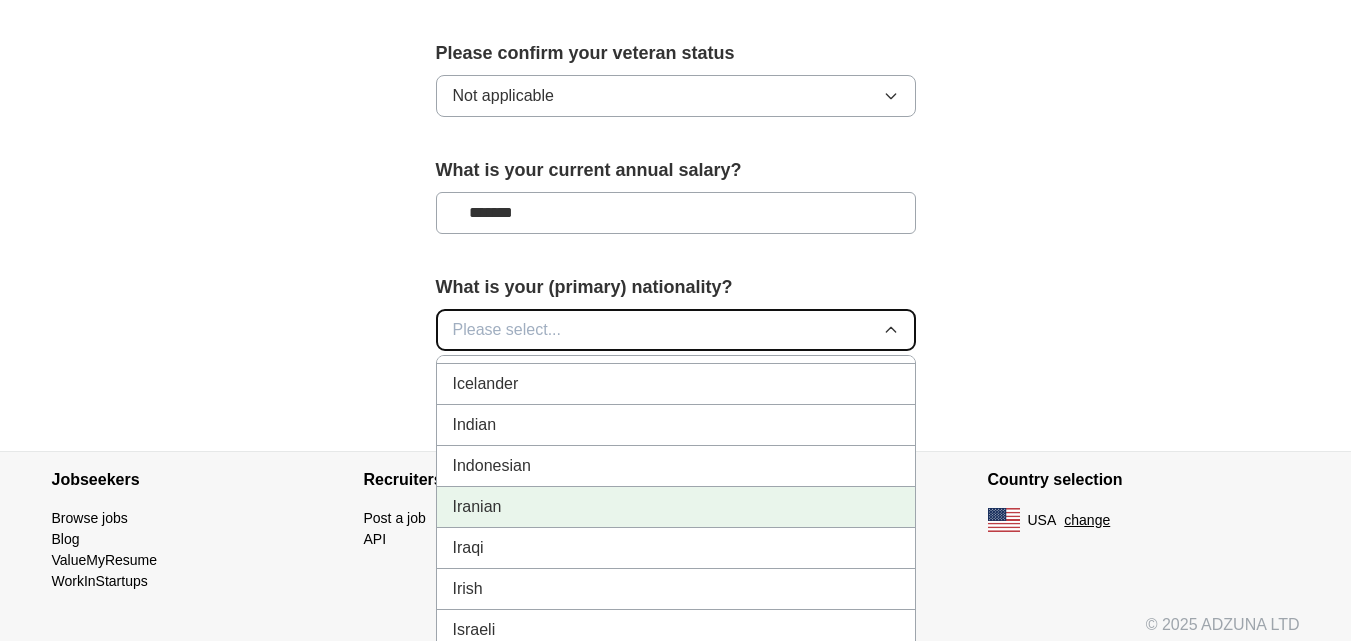 scroll, scrollTop: 3200, scrollLeft: 0, axis: vertical 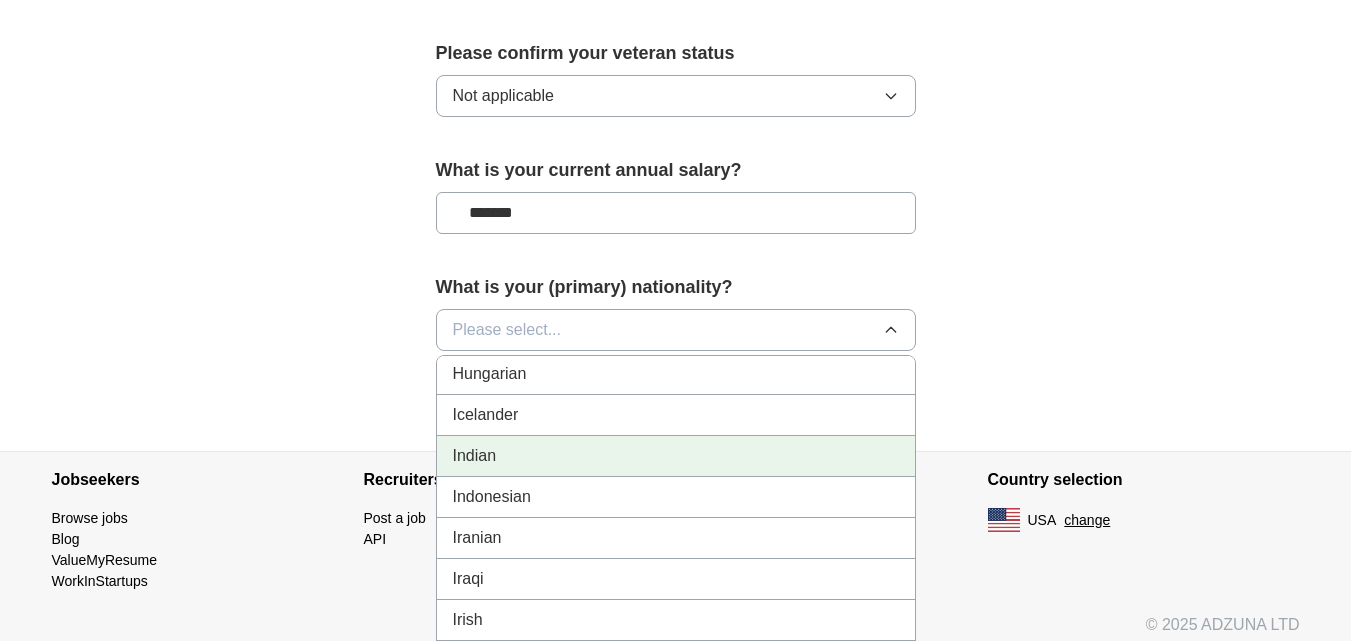 click on "Indian" at bounding box center [676, 456] 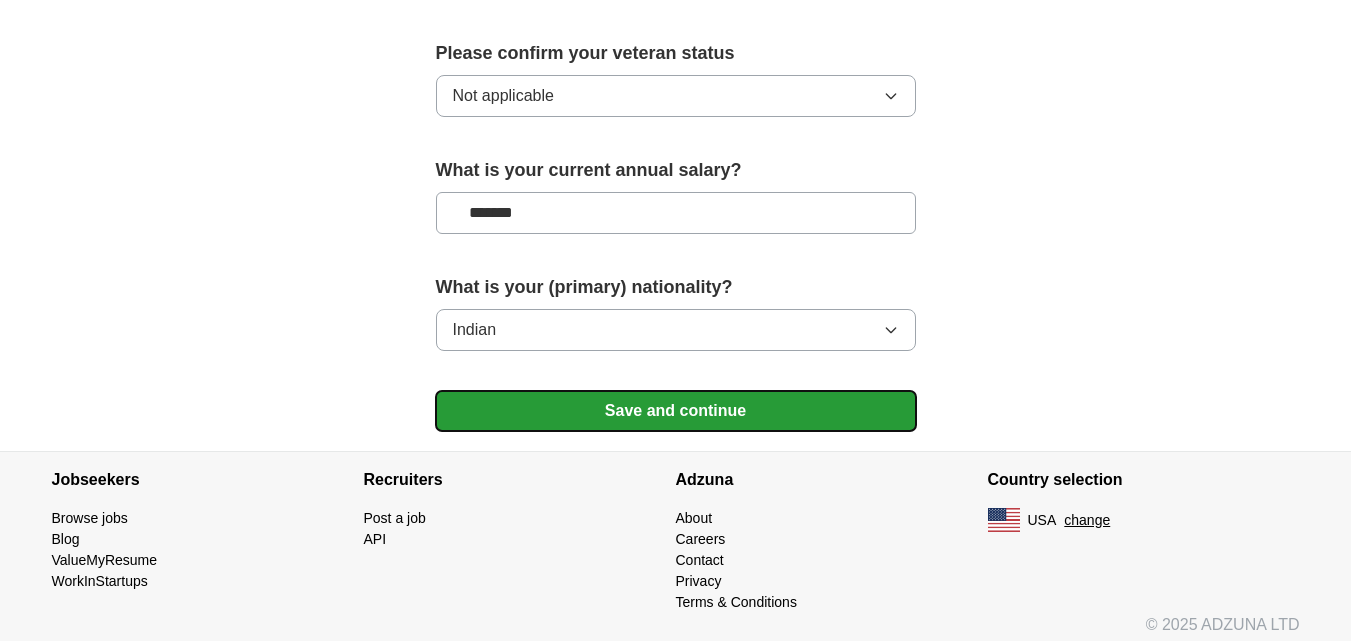 click on "Save and continue" at bounding box center (676, 411) 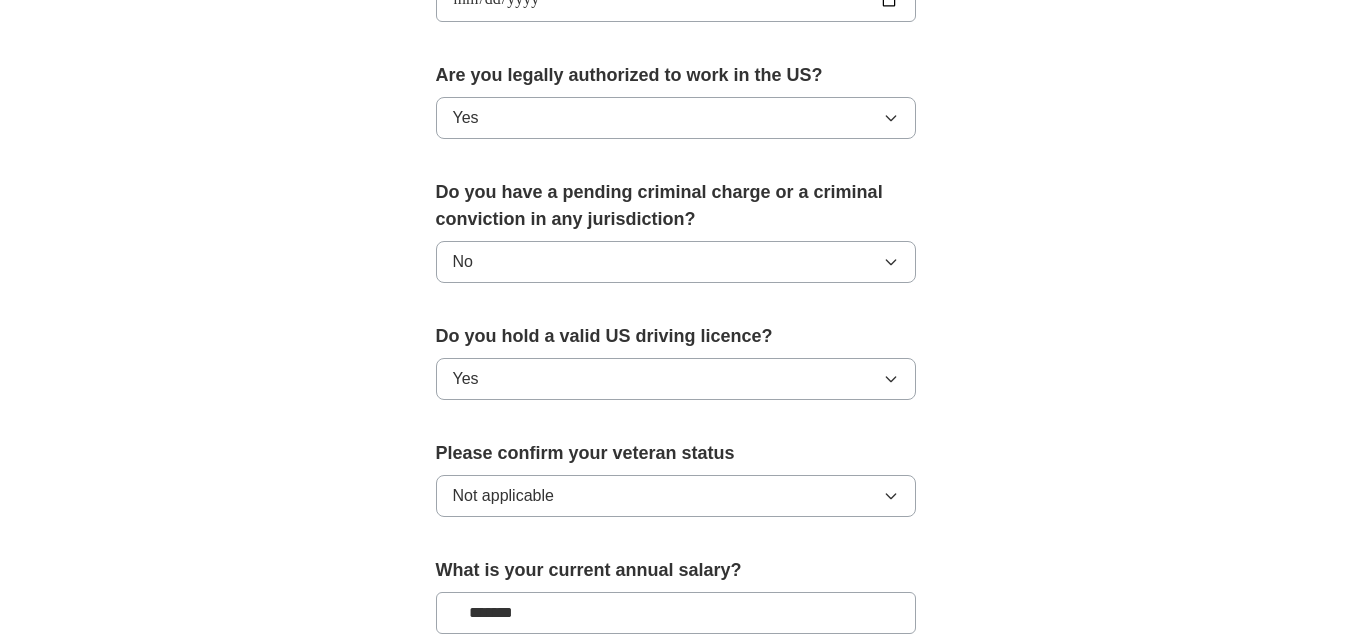 scroll, scrollTop: 1412, scrollLeft: 0, axis: vertical 